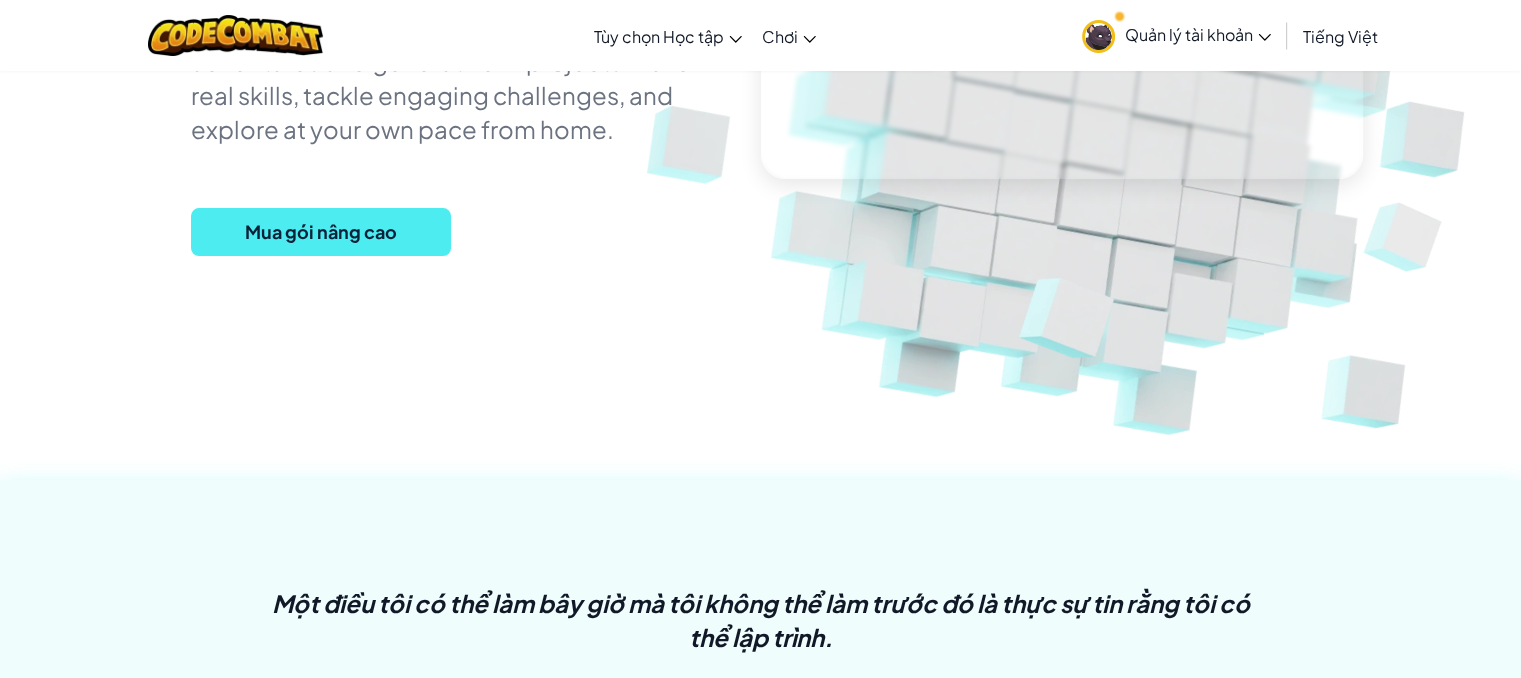 scroll, scrollTop: 700, scrollLeft: 0, axis: vertical 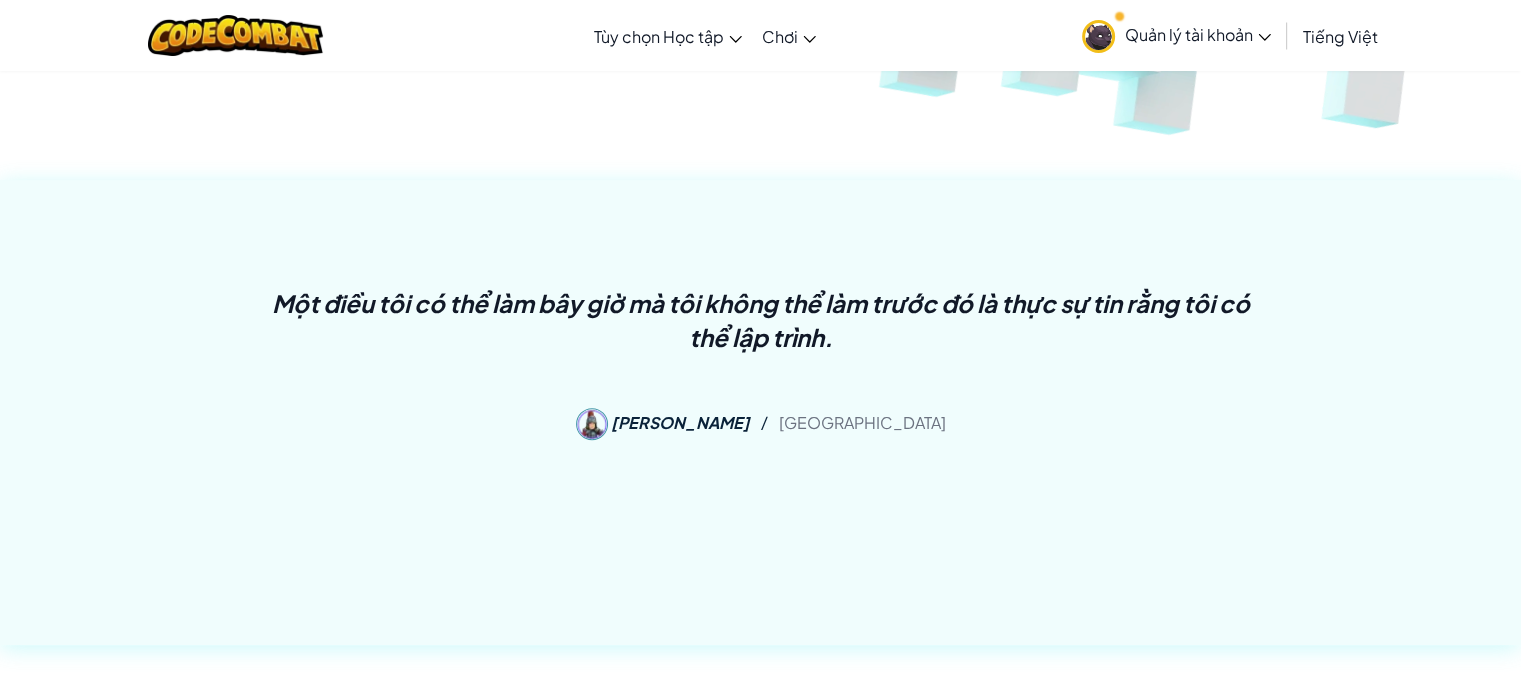 click on "Quản lý tài khoản" at bounding box center [1198, 34] 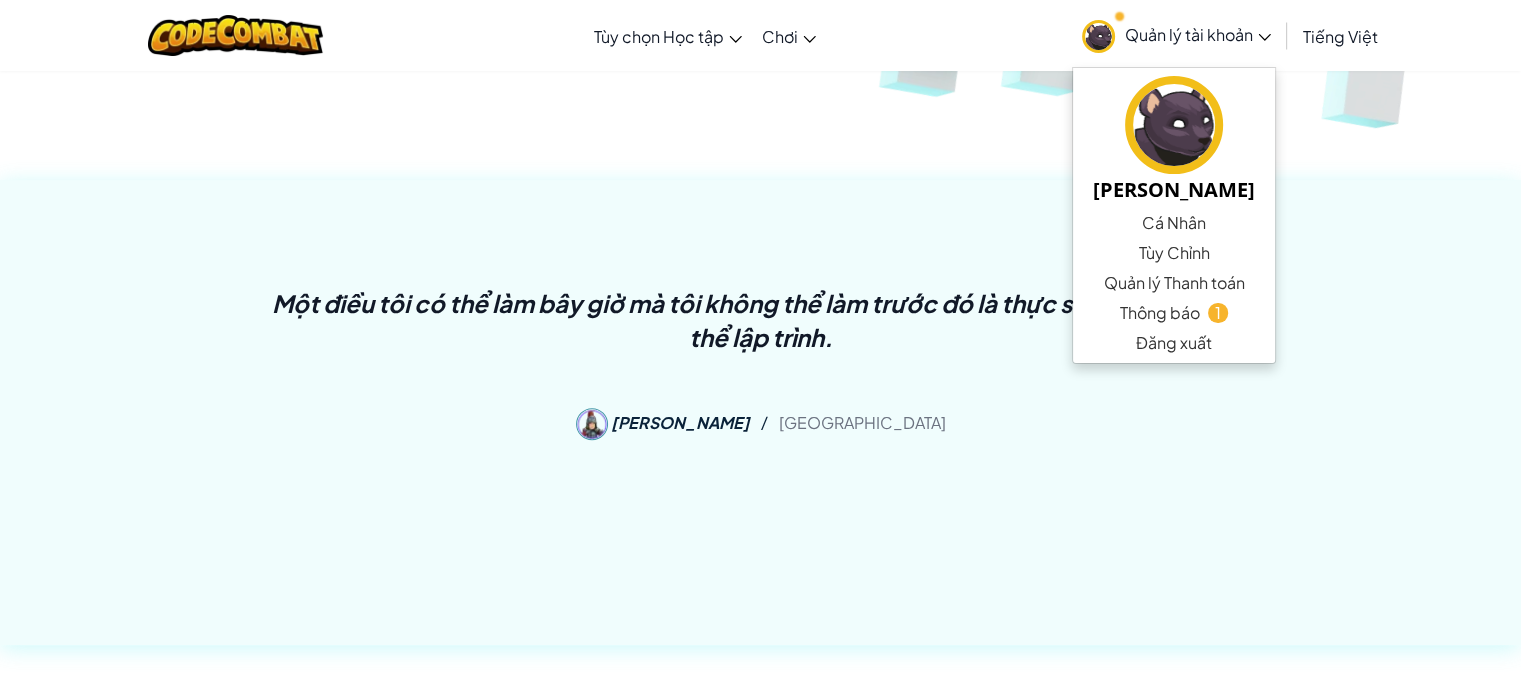 click on "Một điều tôi có thể làm bây giờ mà tôi không thể làm trước đó là thực sự tin rằng tôi có thể lập trình.
[PERSON_NAME]
/
[GEOGRAPHIC_DATA]" at bounding box center [761, 370] 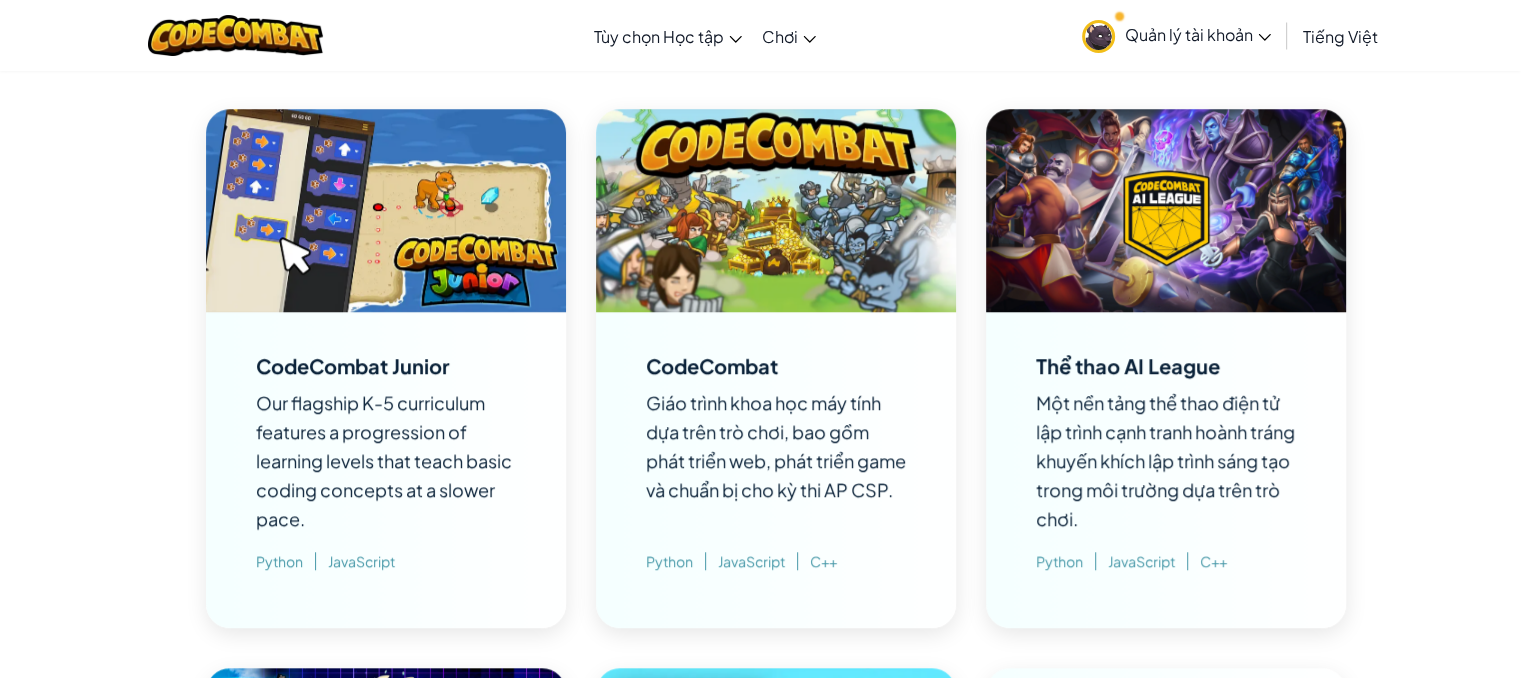 scroll, scrollTop: 1400, scrollLeft: 0, axis: vertical 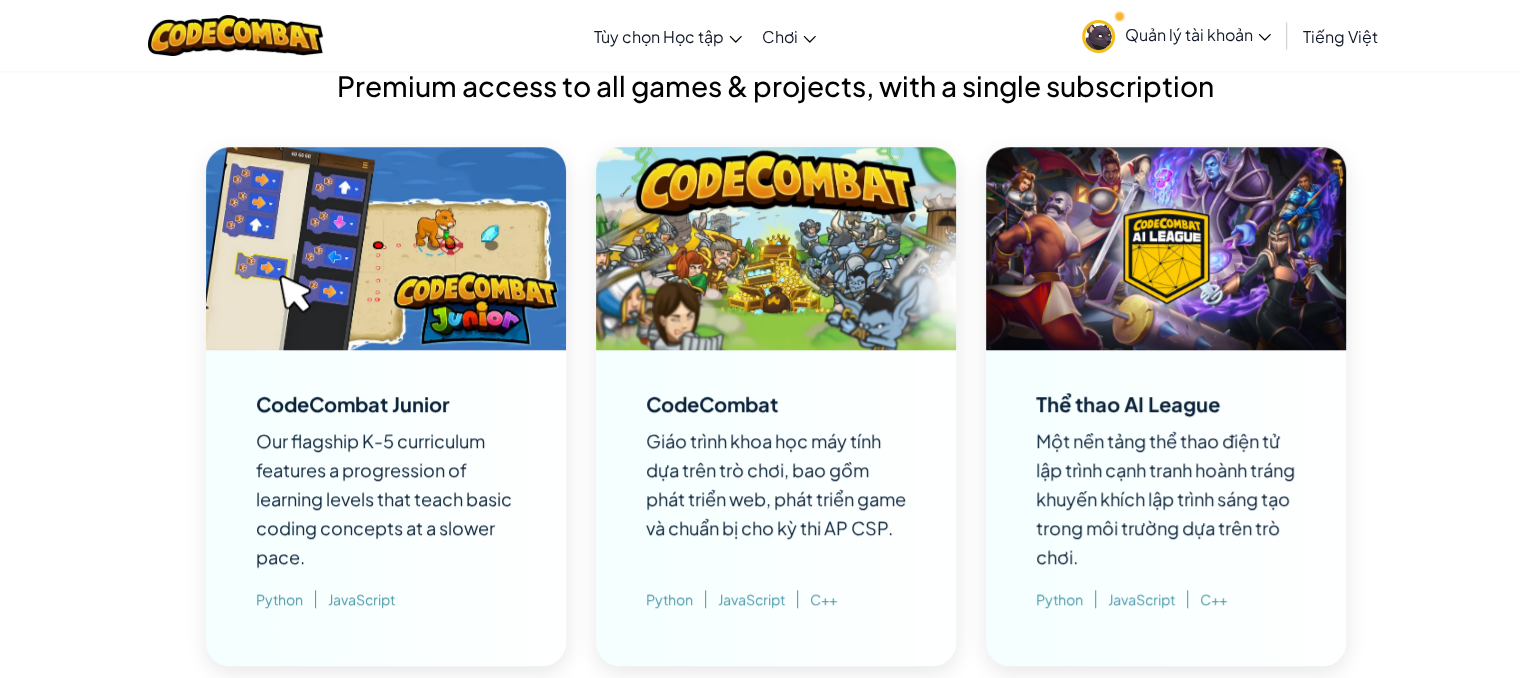 click at bounding box center (386, 248) 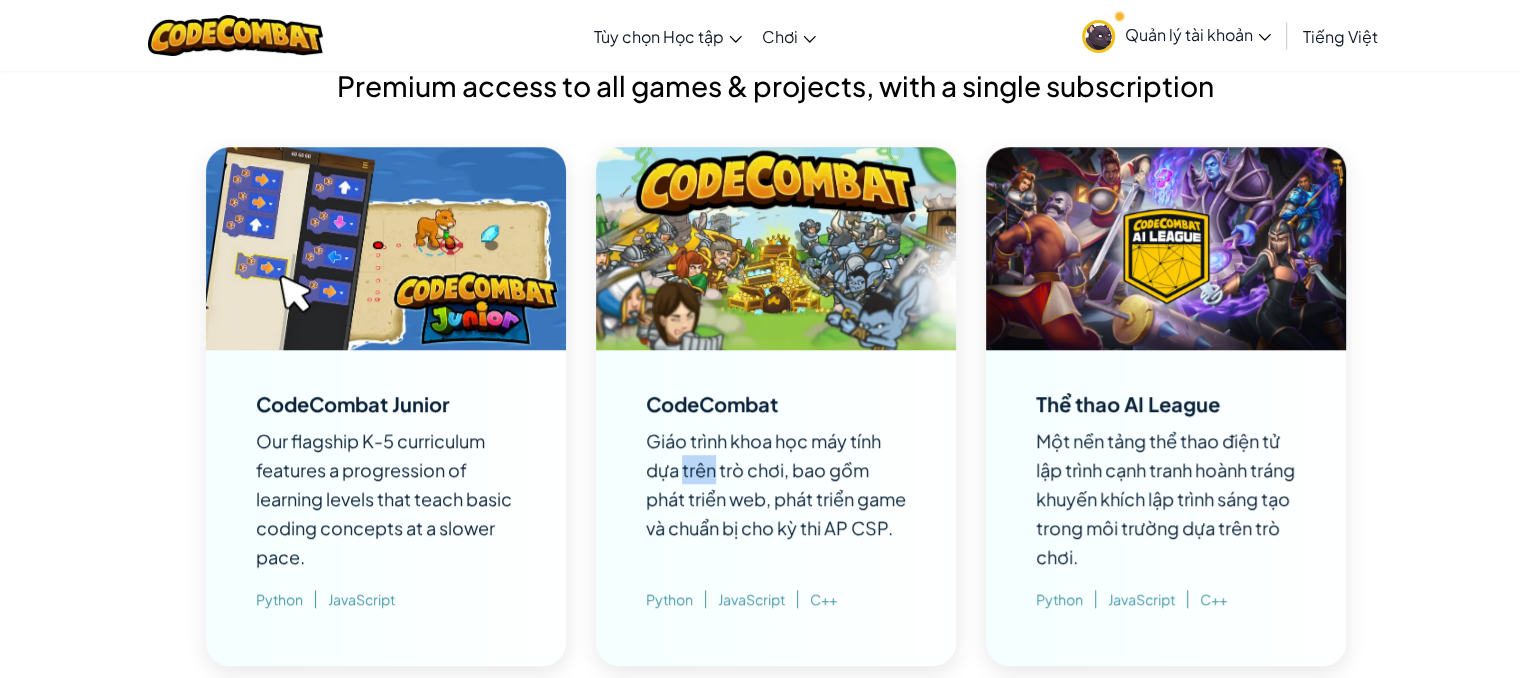 click on "Giáo trình khoa học máy tính dựa trên trò chơi, bao gồm phát triển web, phát triển game và chuẩn bị cho kỳ thi AP CSP." at bounding box center (776, 484) 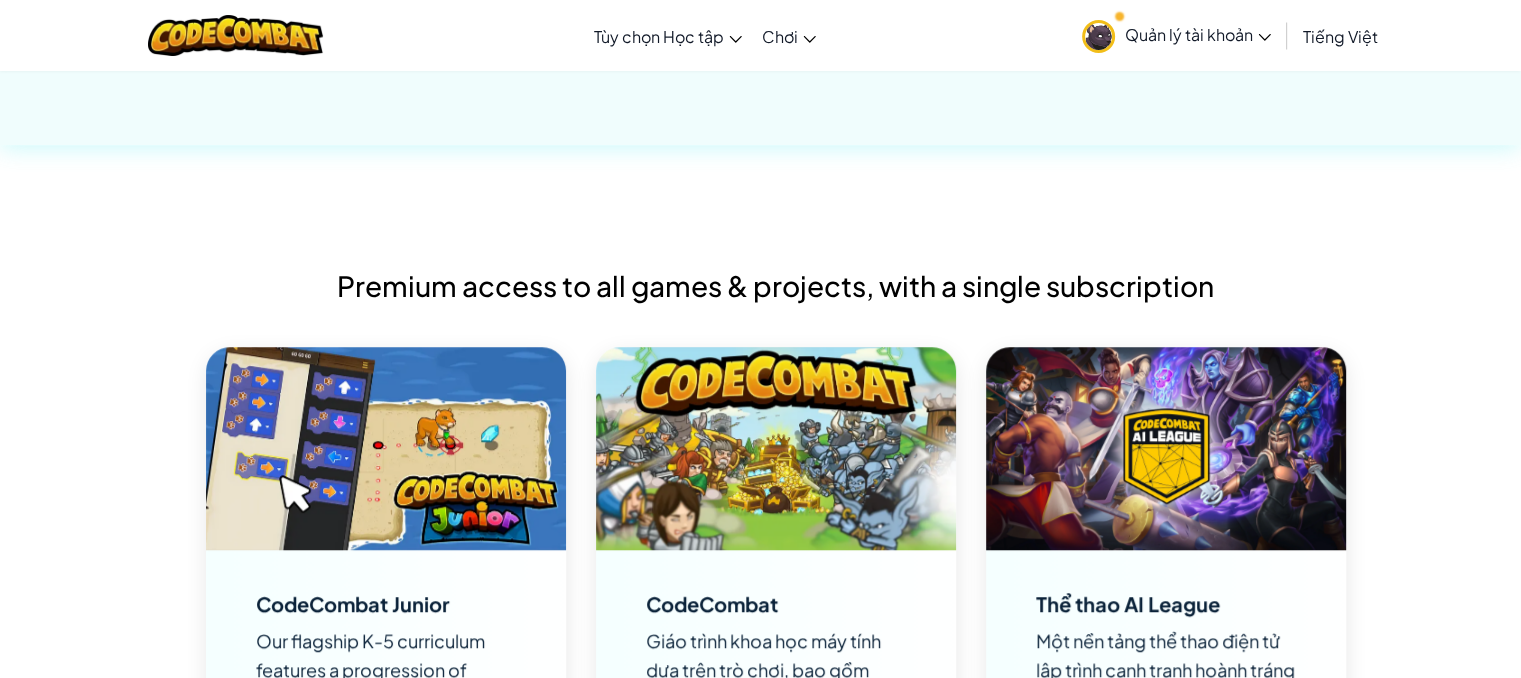 click on "Premium access to all games & projects, with a single subscription
CodeCombat Junior
Our flagship K-5 curriculum features a progression of learning levels that teach basic coding concepts at a slower pace.
Python
JavaScript
CodeCombat
Giáo trình khoa học máy tính dựa trên trò chơi, bao gồm phát triển web, phát triển game và chuẩn bị cho kỳ thi AP CSP.
Python
JavaScript
C++
Thể thao AI League
Một nền tảng thể thao điện tử lập trình cạnh tranh hoành tráng khuyến khích lập trình sáng tạo trong môi trường dựa trên trò chơi.
Python
JavaScript
C++
CodeCombat Thế giới
Lua
AI HackStack" at bounding box center (776, 839) 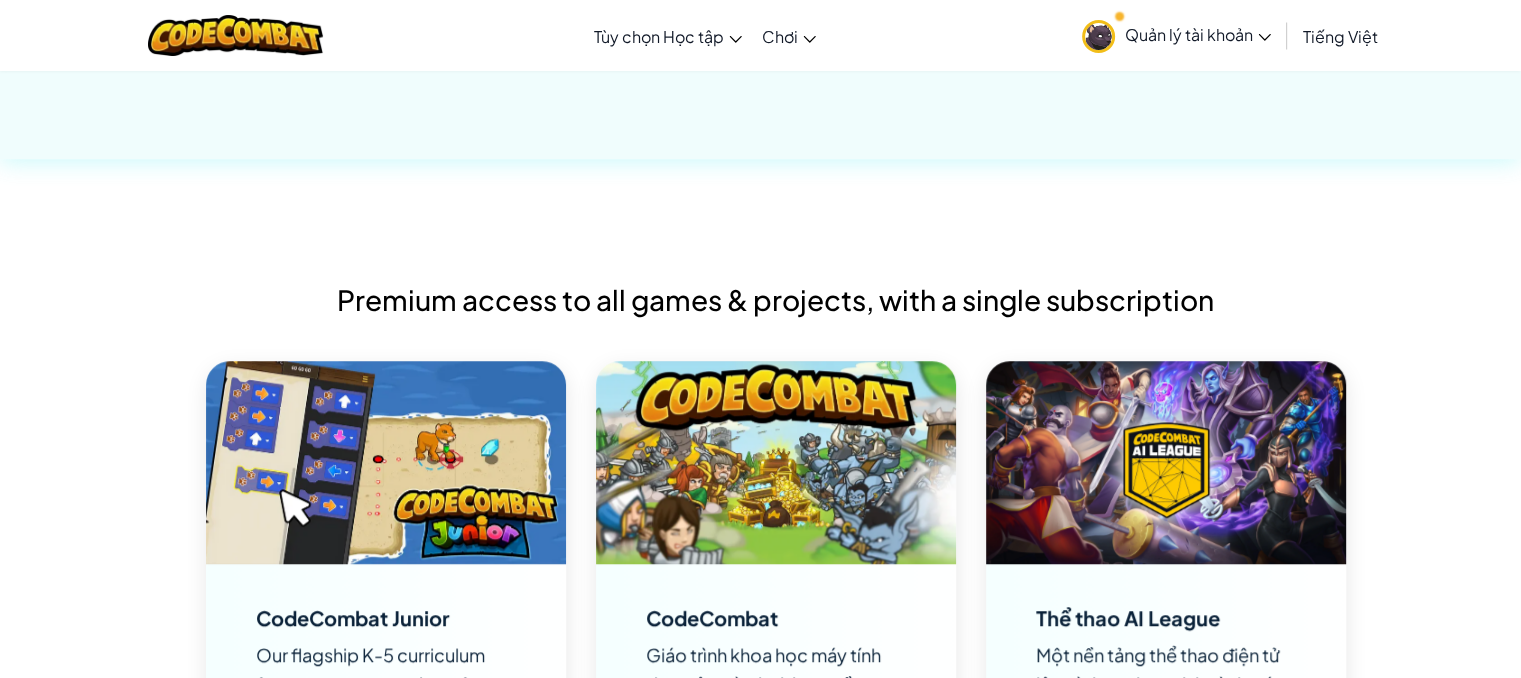 scroll, scrollTop: 1300, scrollLeft: 0, axis: vertical 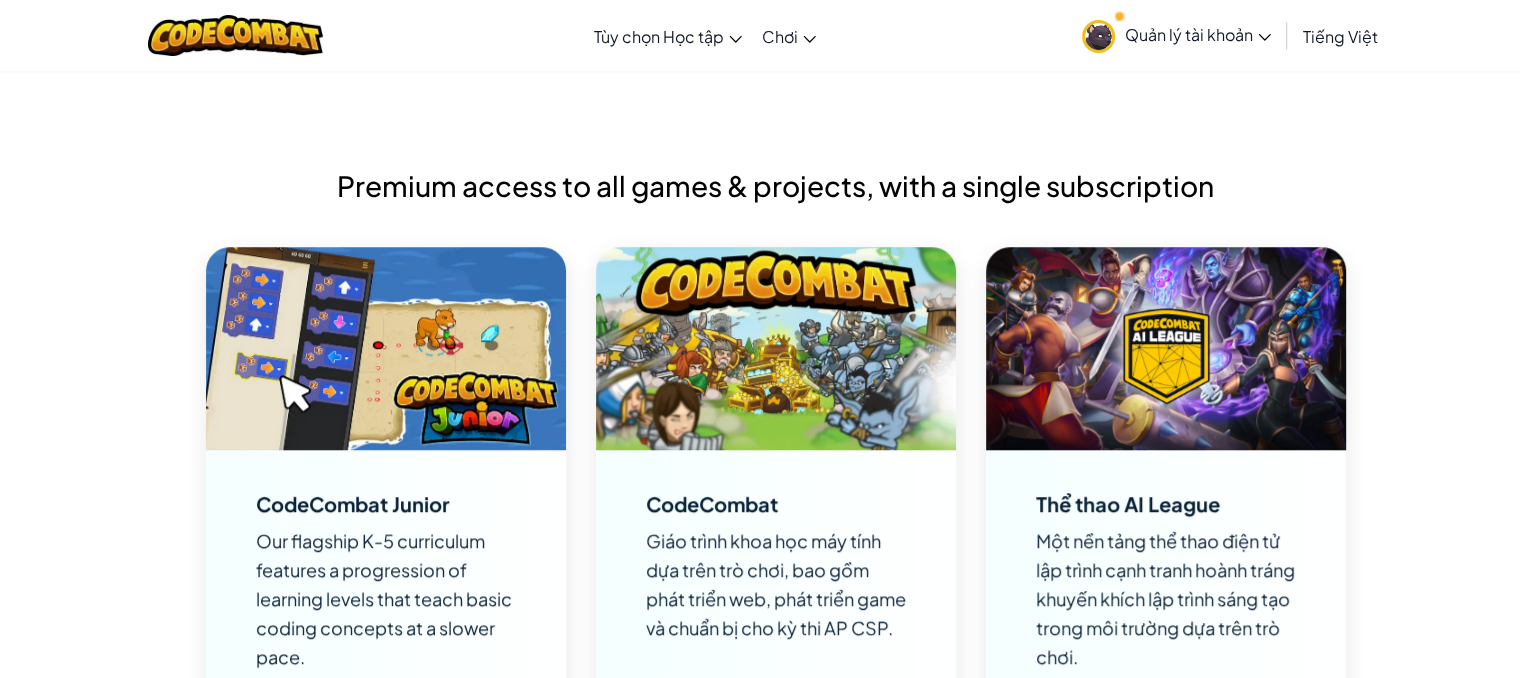 click at bounding box center (776, 348) 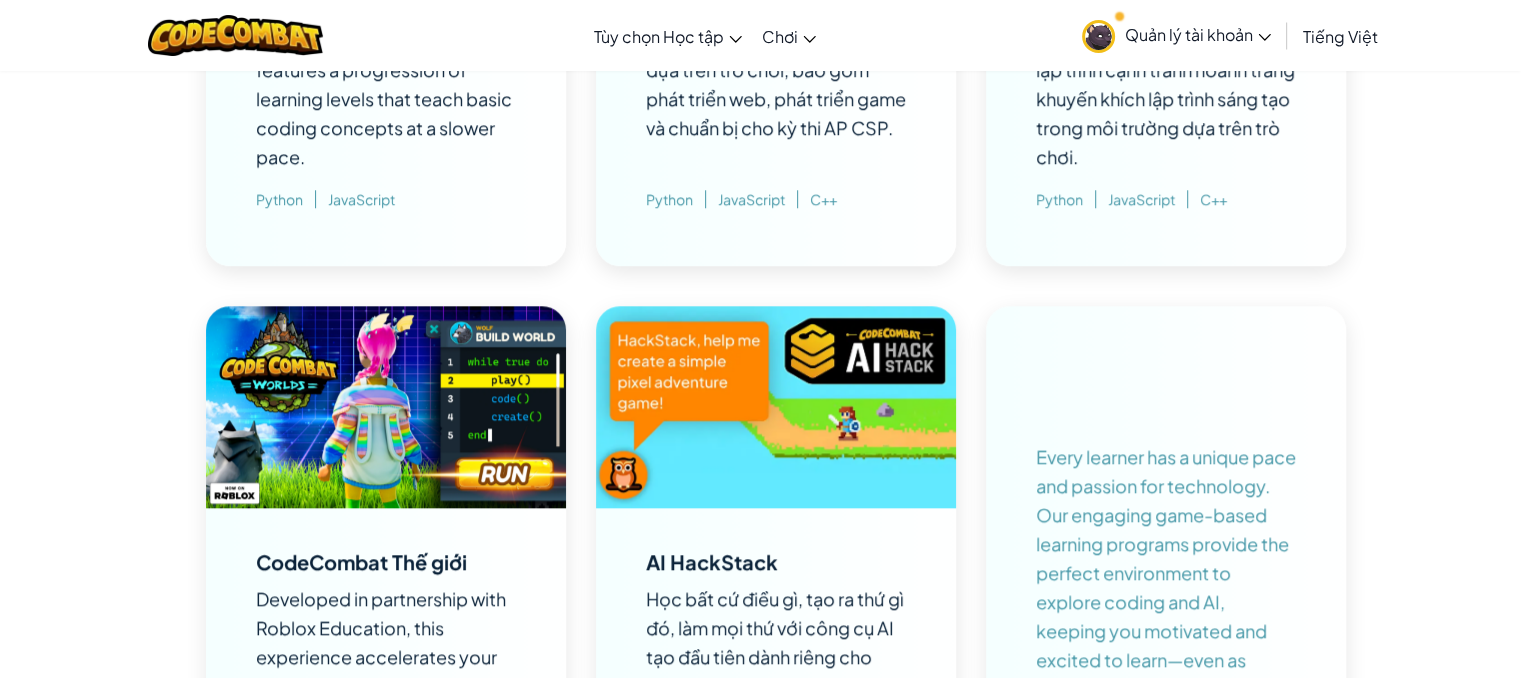 scroll, scrollTop: 2000, scrollLeft: 0, axis: vertical 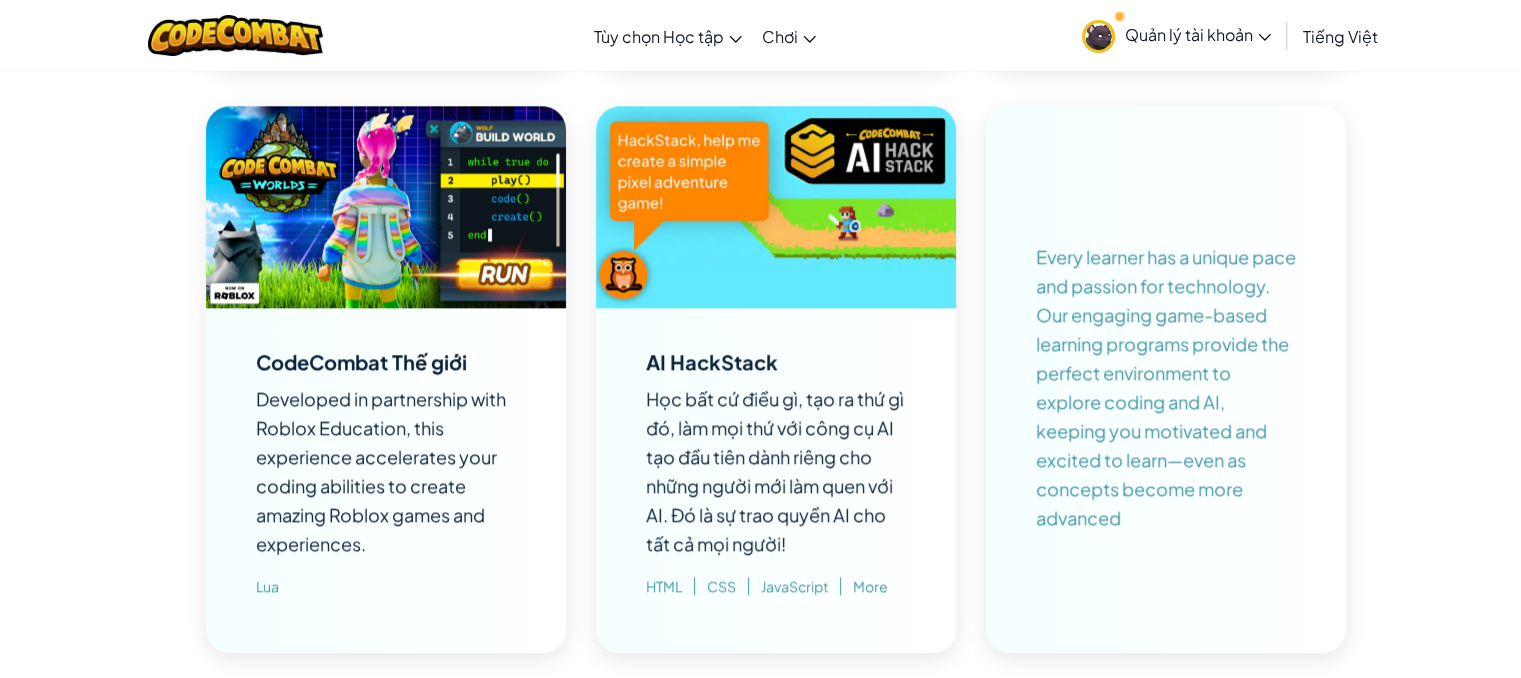click on "Every learner has a unique pace and passion for technology. Our engaging game-based learning programs provide the perfect environment to explore coding and AI, keeping you motivated and excited to learn—even as concepts become more advanced" at bounding box center (1166, 387) 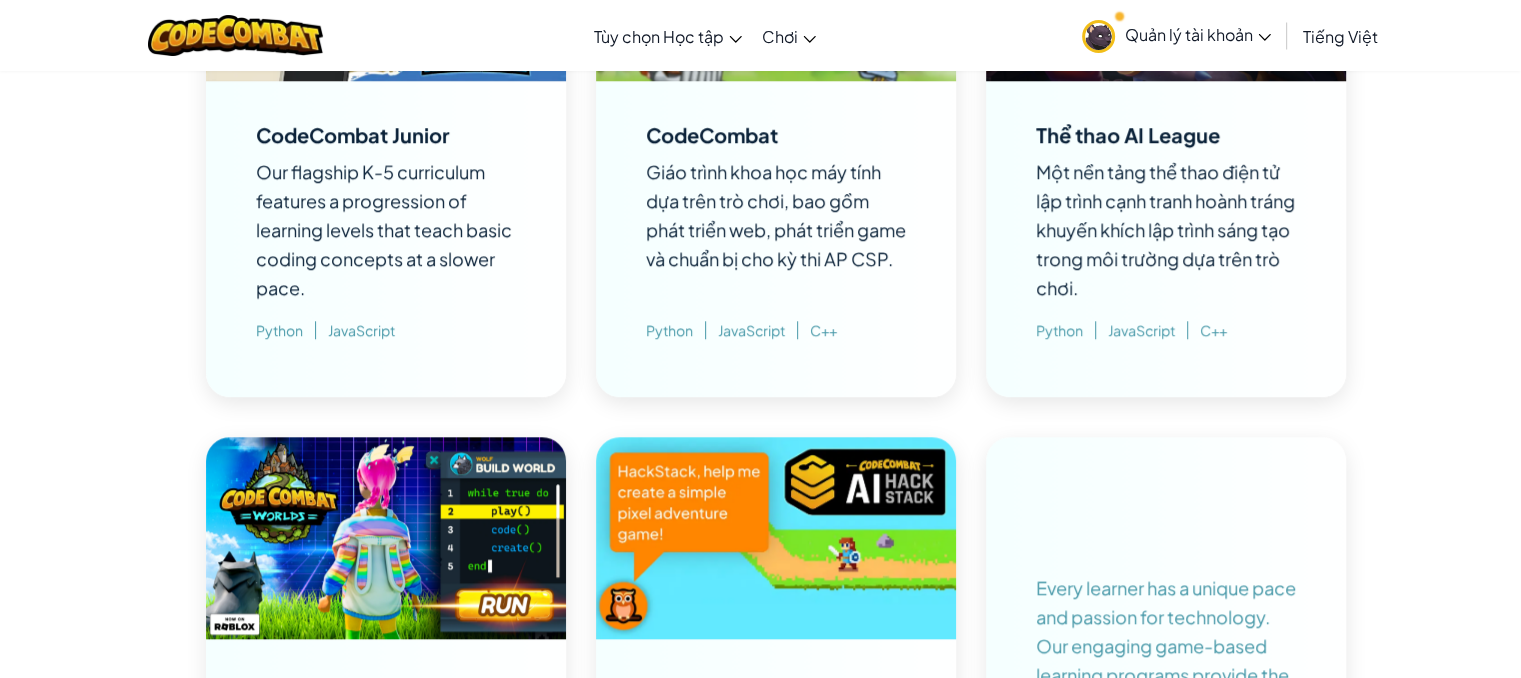 scroll, scrollTop: 1372, scrollLeft: 0, axis: vertical 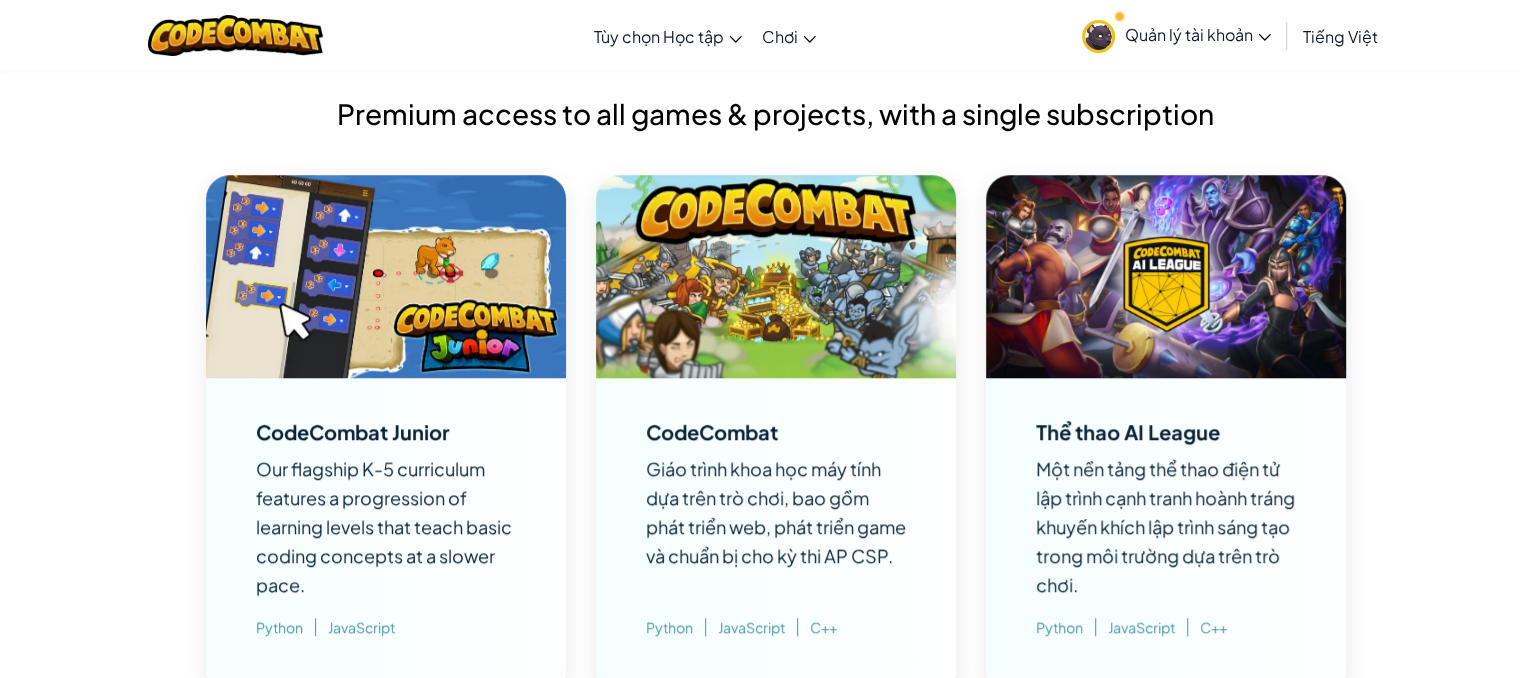 click on "CodeCombat
Giáo trình khoa học máy tính dựa trên trò chơi, bao gồm phát triển web, phát triển game và chuẩn bị cho kỳ thi AP CSP.
Python
JavaScript
C++" at bounding box center [776, 536] 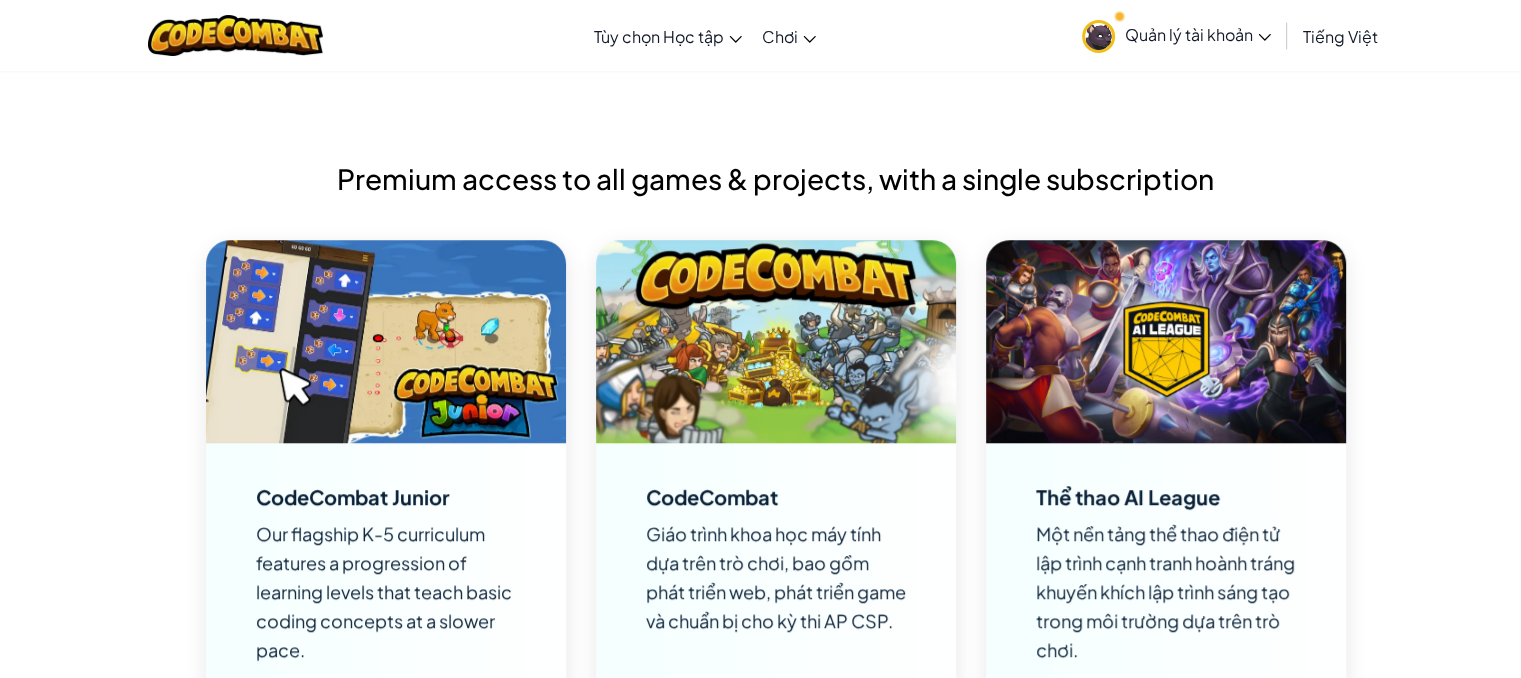 scroll, scrollTop: 1272, scrollLeft: 0, axis: vertical 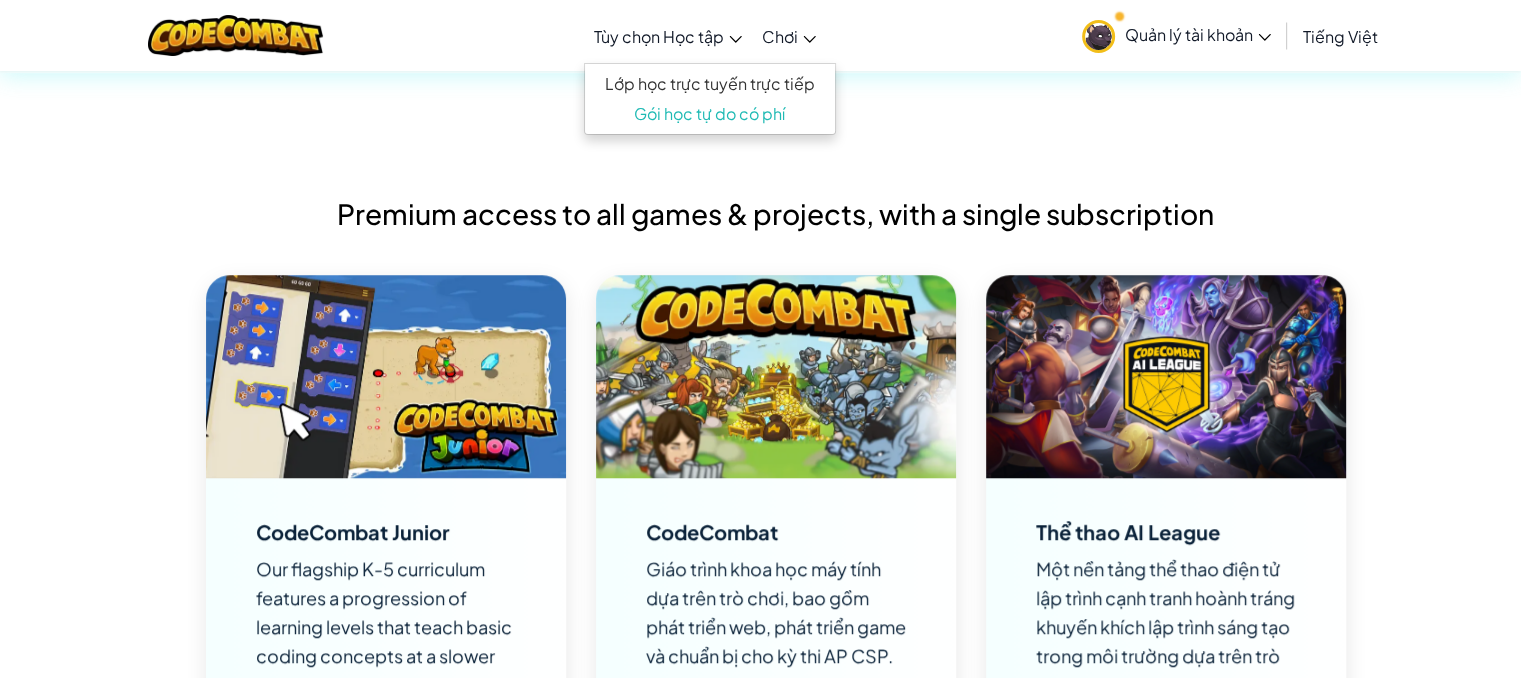 click on "Tùy chọn Học tập" at bounding box center [659, 36] 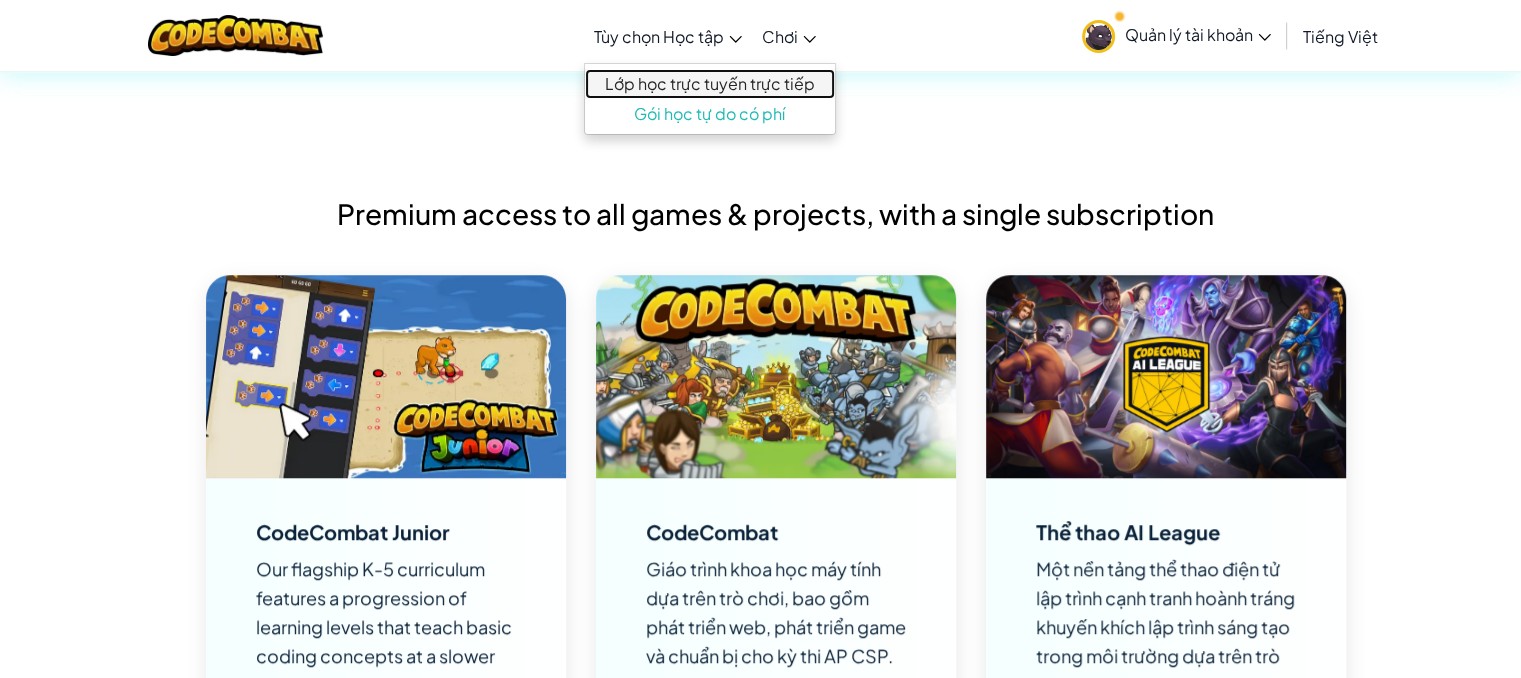 click on "Lớp học trực tuyến trực tiếp" at bounding box center (710, 84) 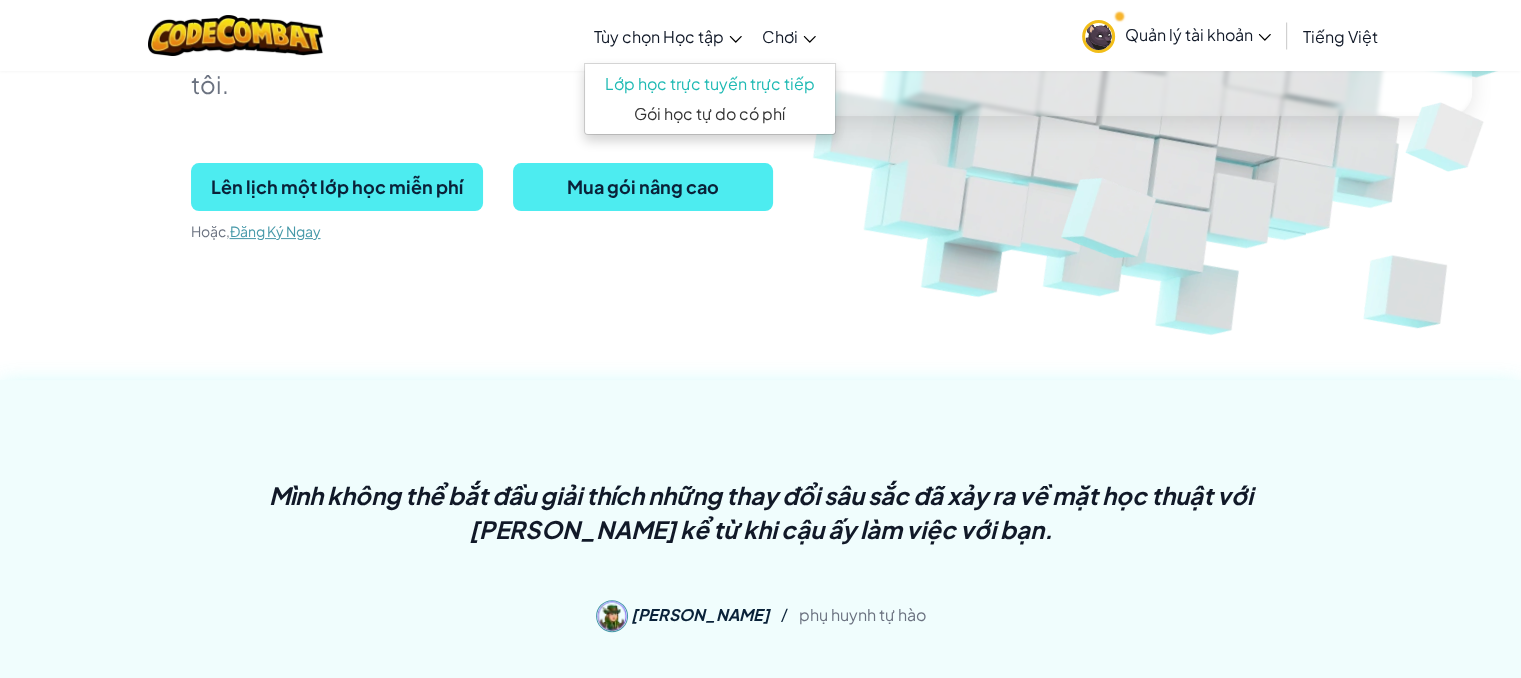 scroll, scrollTop: 400, scrollLeft: 0, axis: vertical 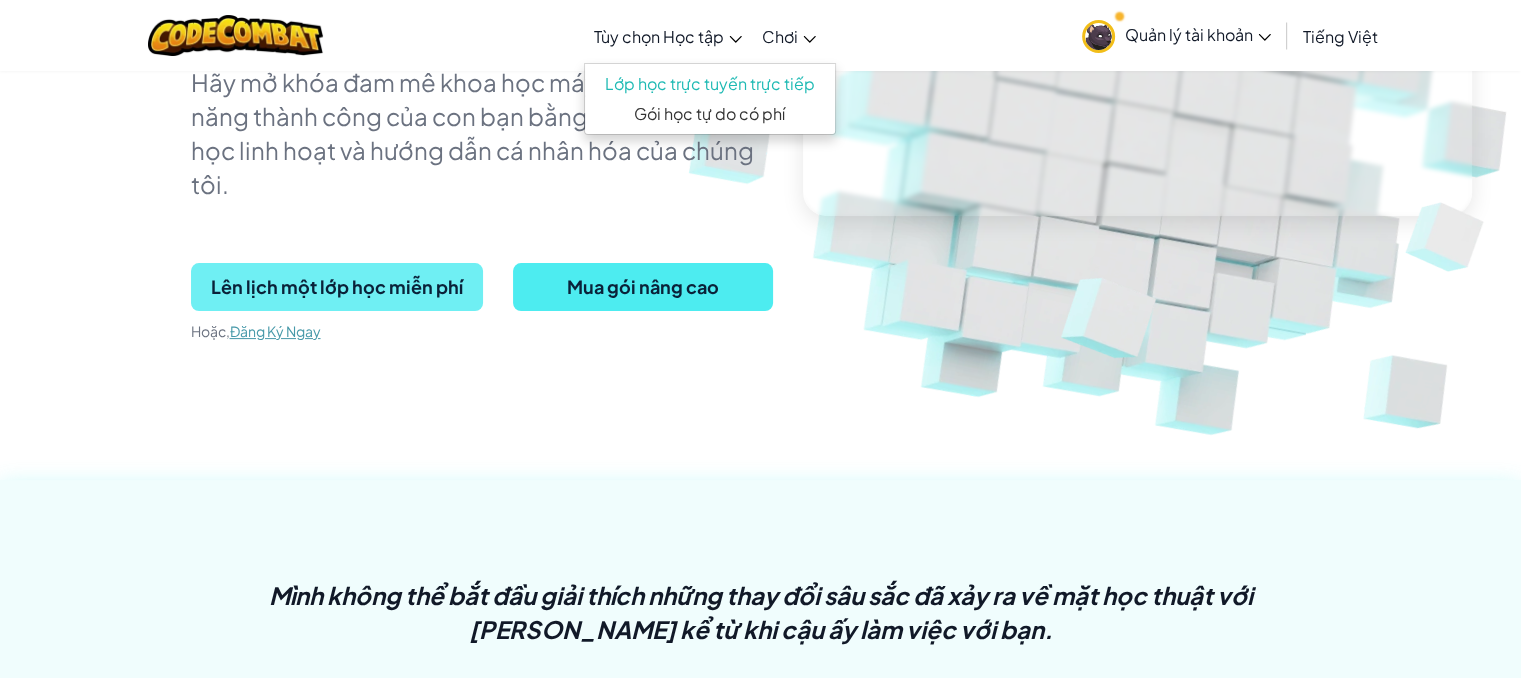 click on "Lên lịch một lớp học miễn phí" at bounding box center [337, 287] 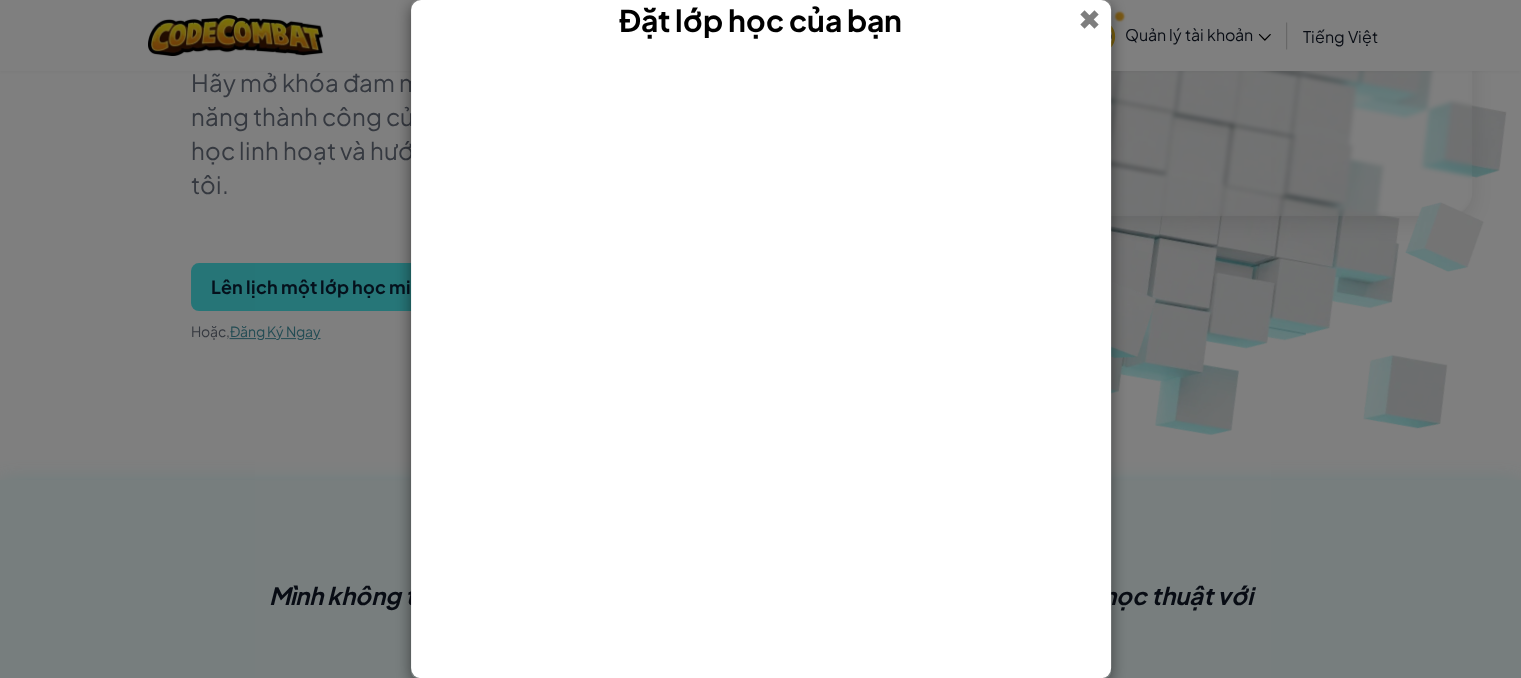 click at bounding box center (1089, 19) 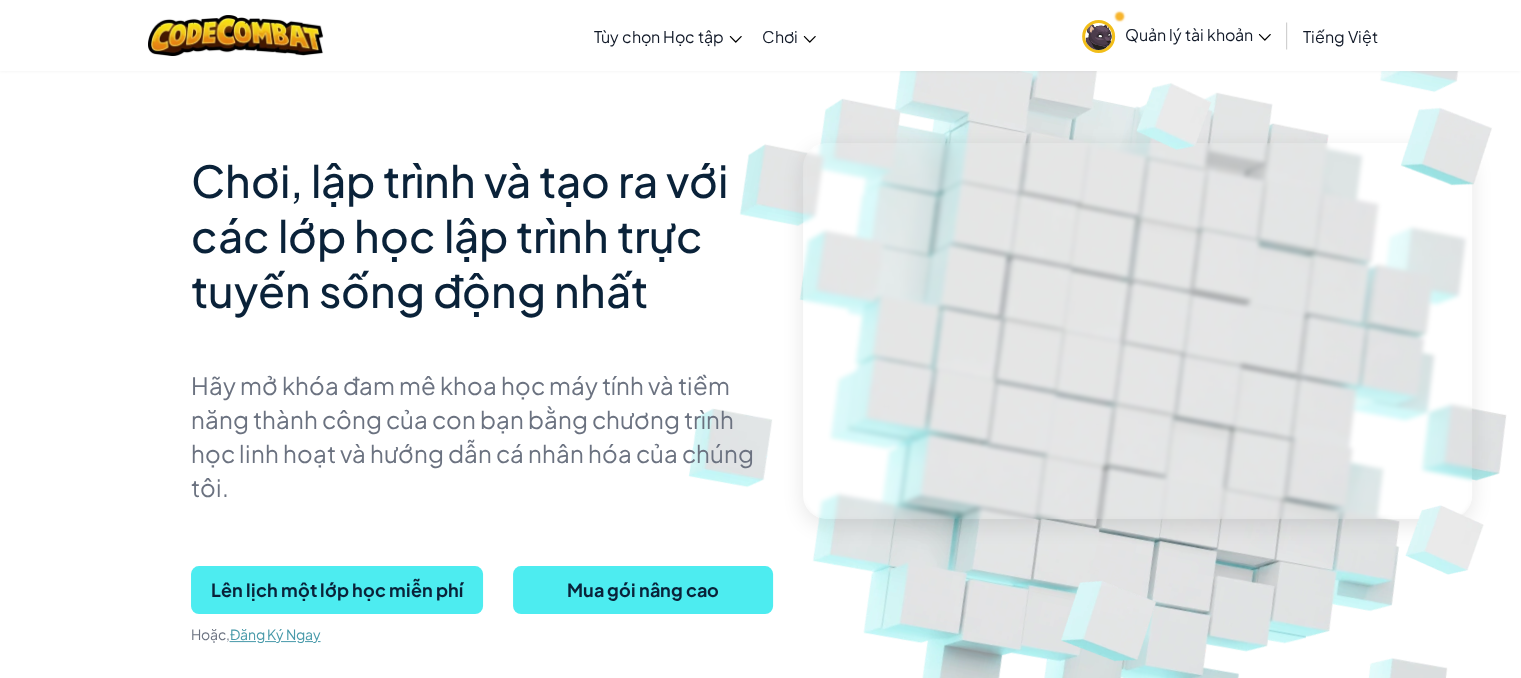 scroll, scrollTop: 0, scrollLeft: 0, axis: both 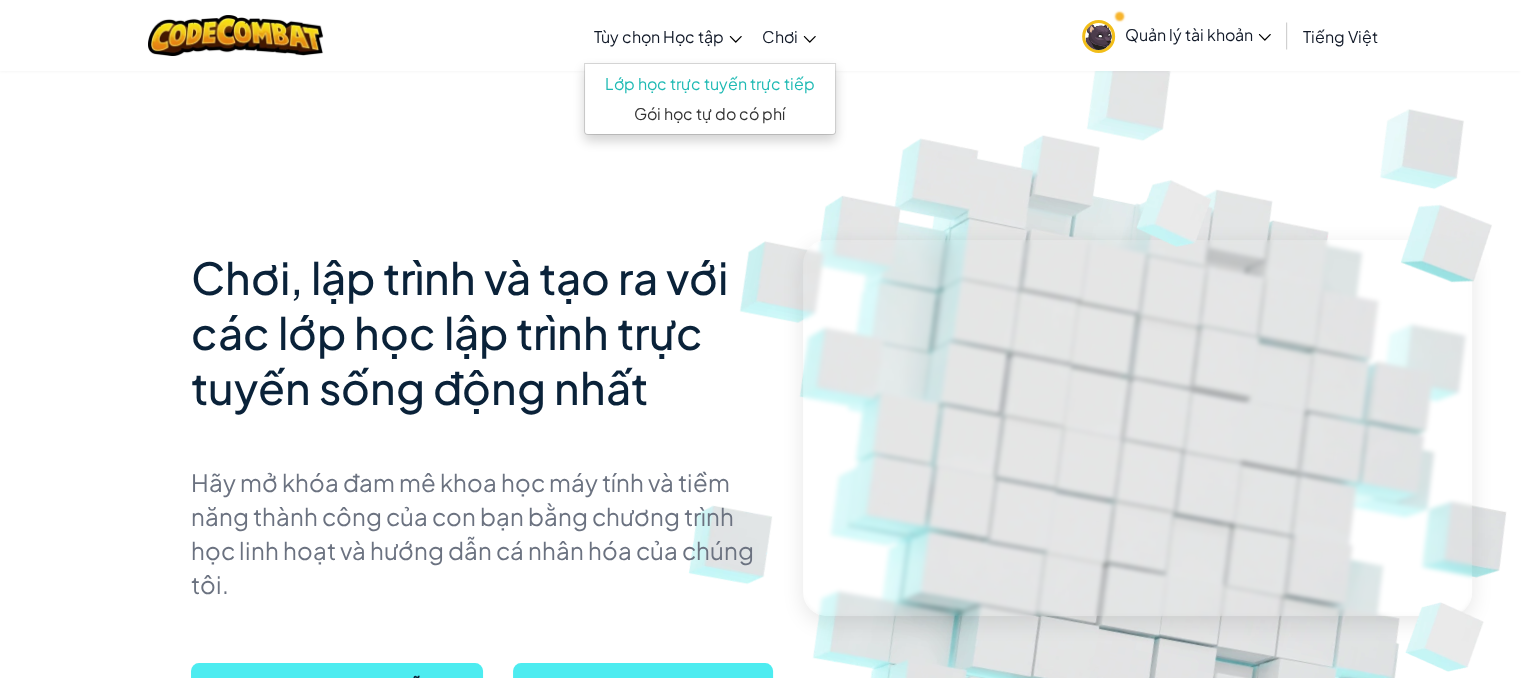 click on "Tùy chọn Học tập" at bounding box center (659, 36) 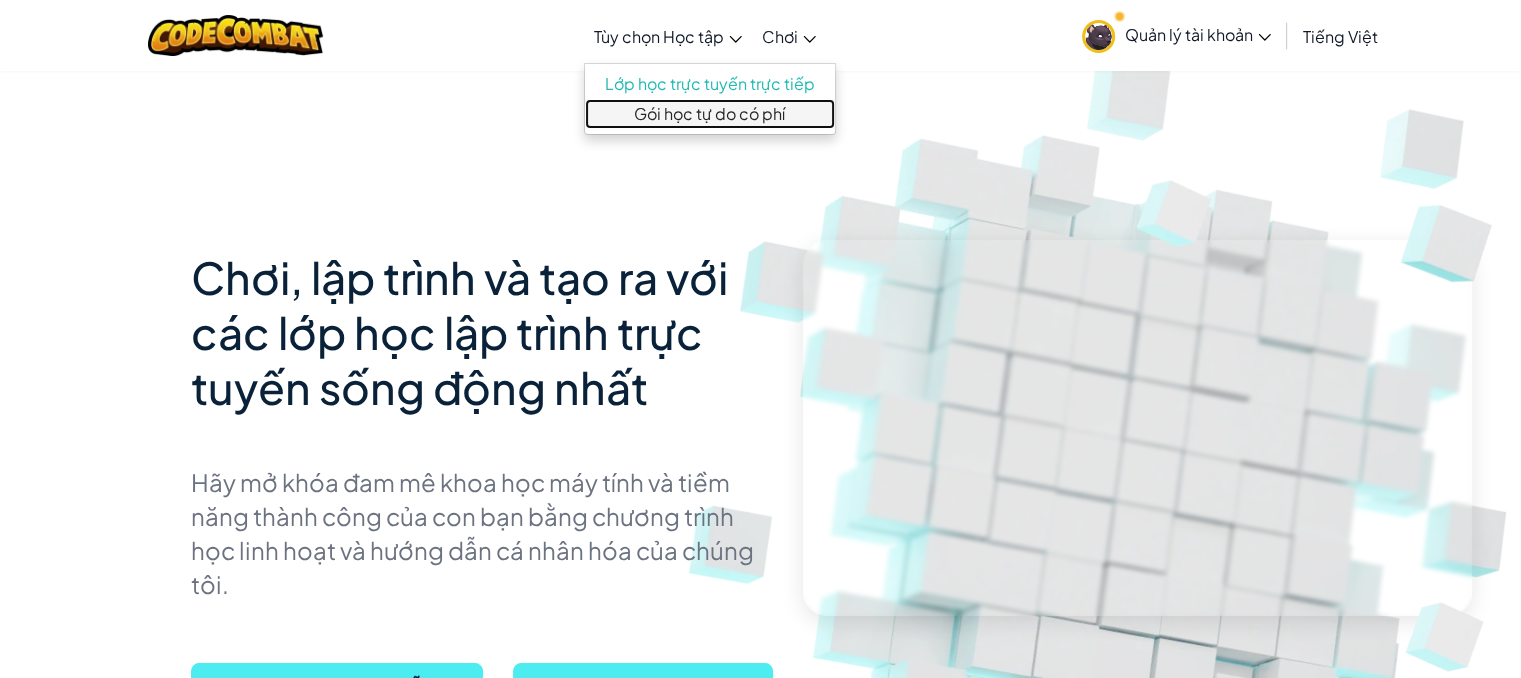 click on "Gói học tự do có phí" at bounding box center (710, 114) 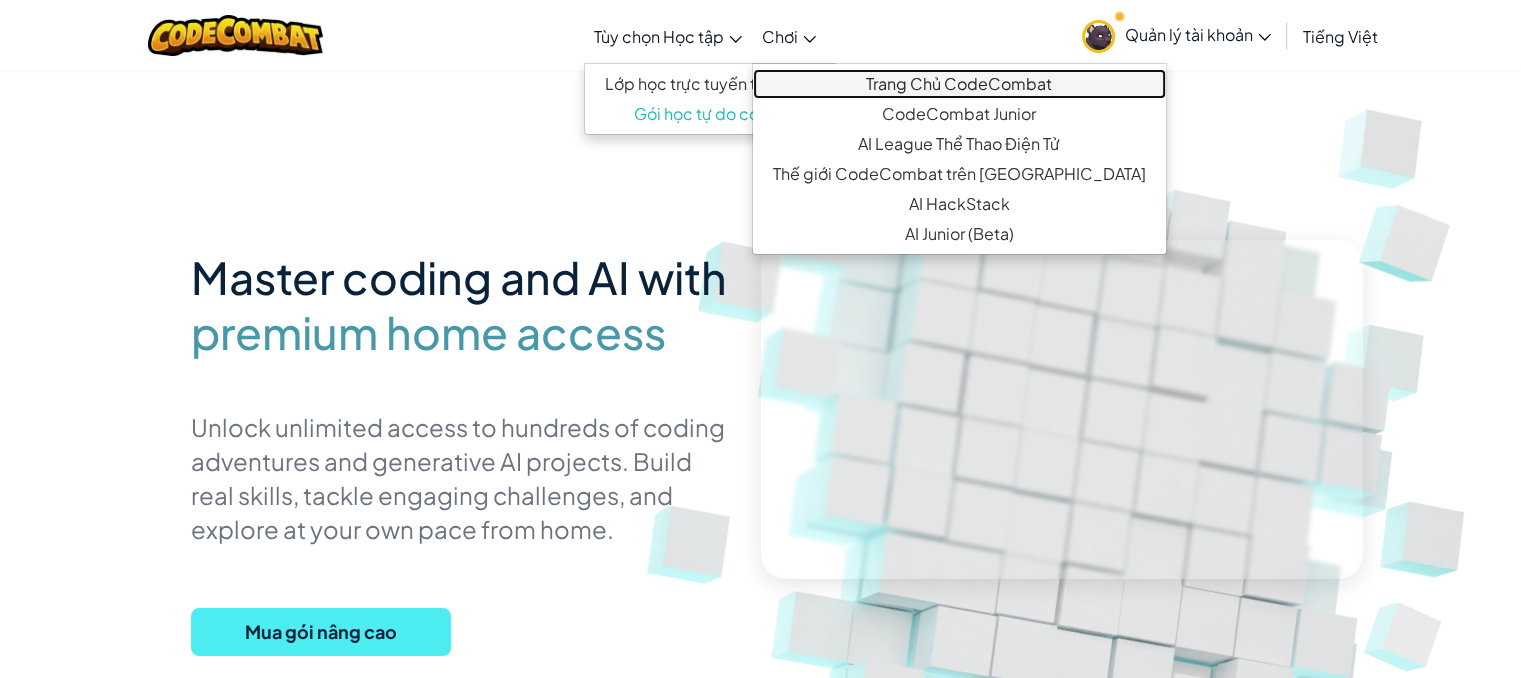 drag, startPoint x: 886, startPoint y: 89, endPoint x: 935, endPoint y: 64, distance: 55.00909 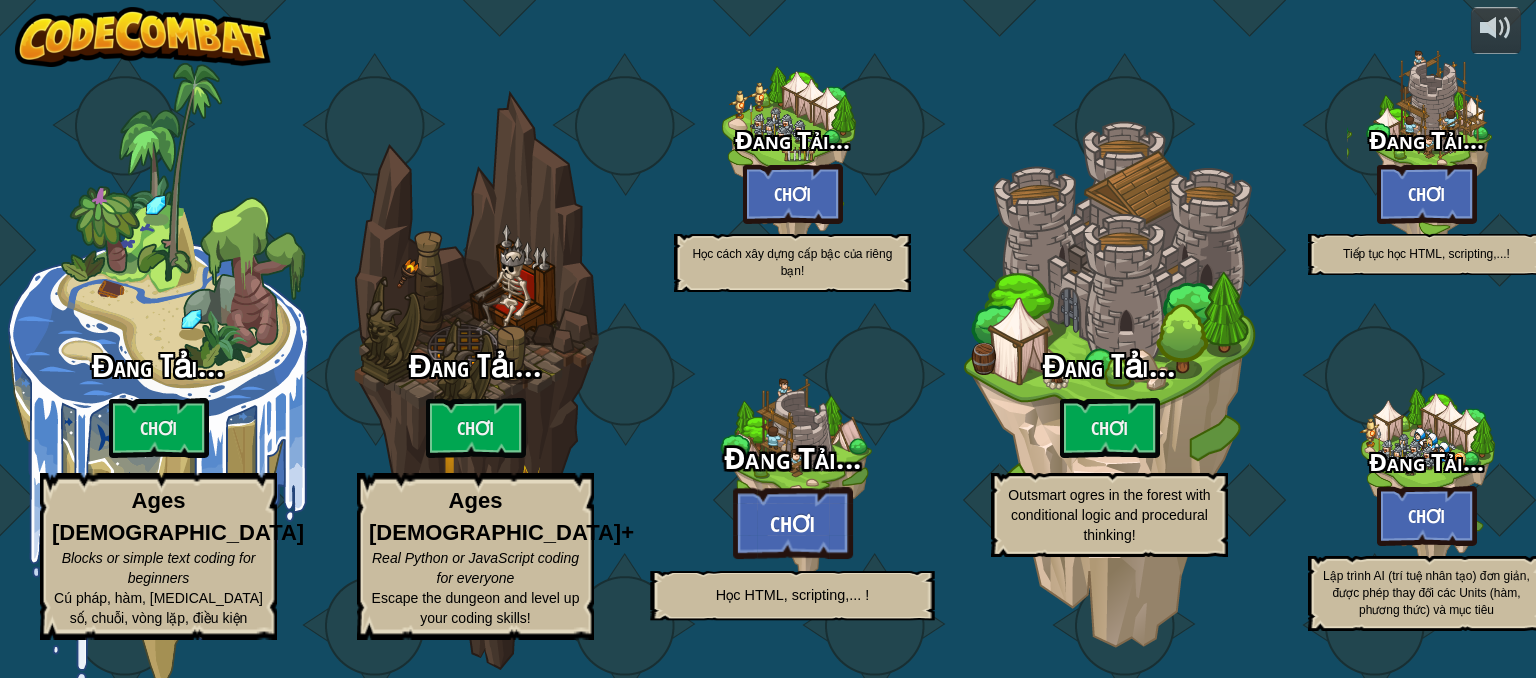 select on "vi" 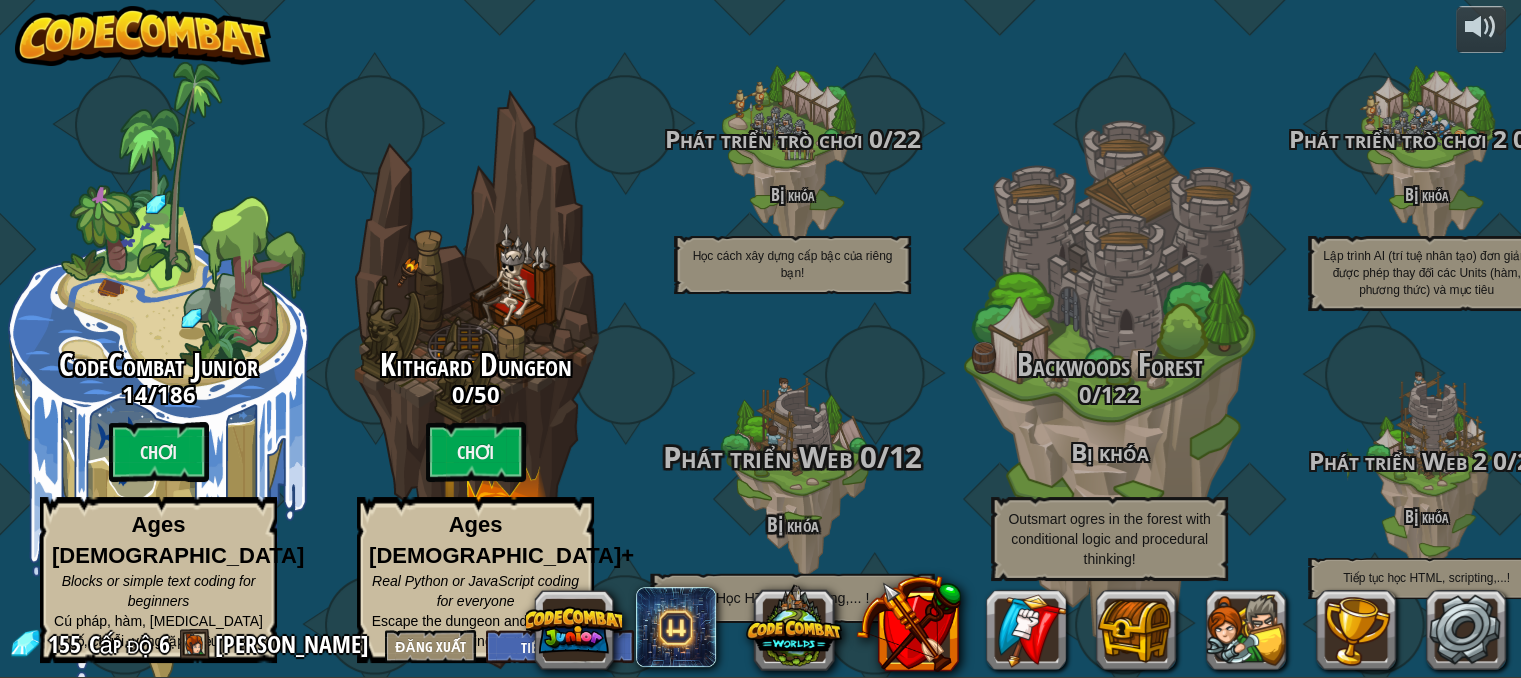 scroll, scrollTop: 0, scrollLeft: 0, axis: both 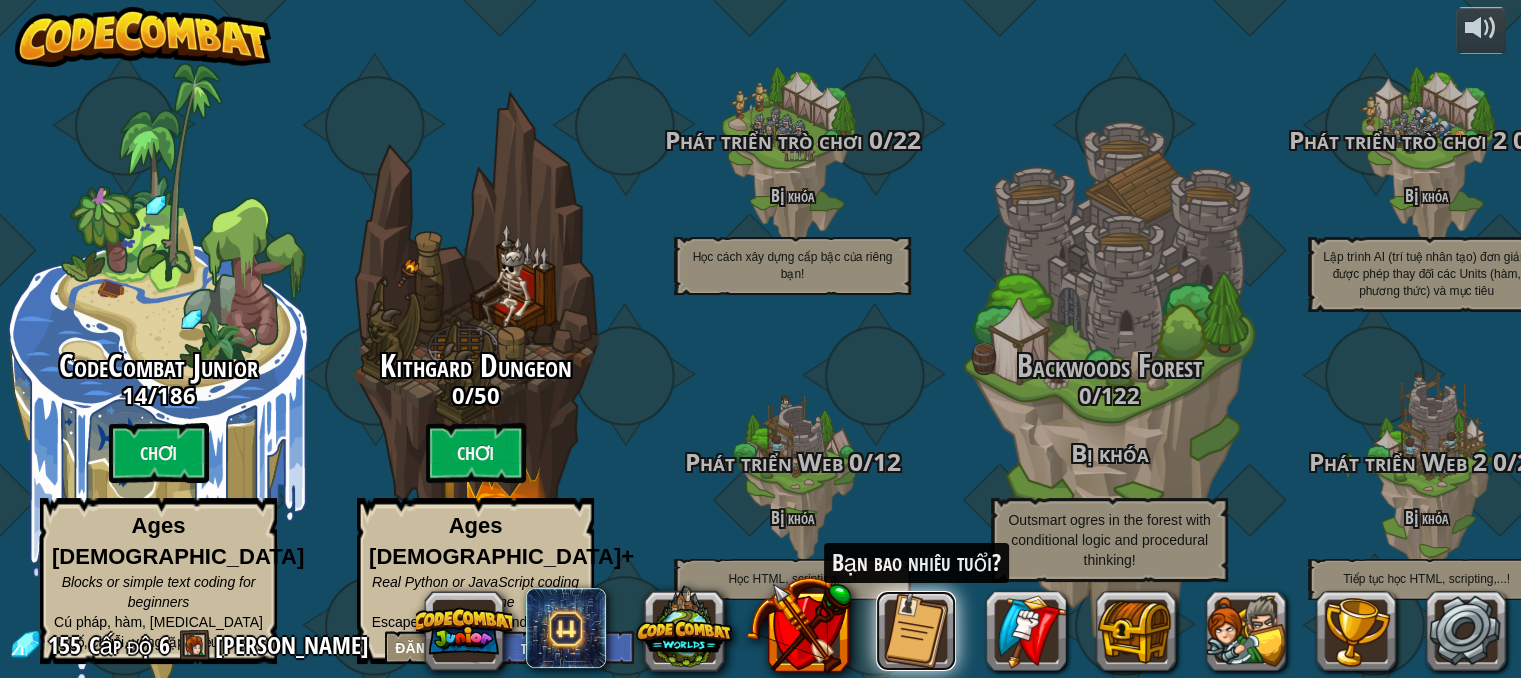 click at bounding box center (916, 631) 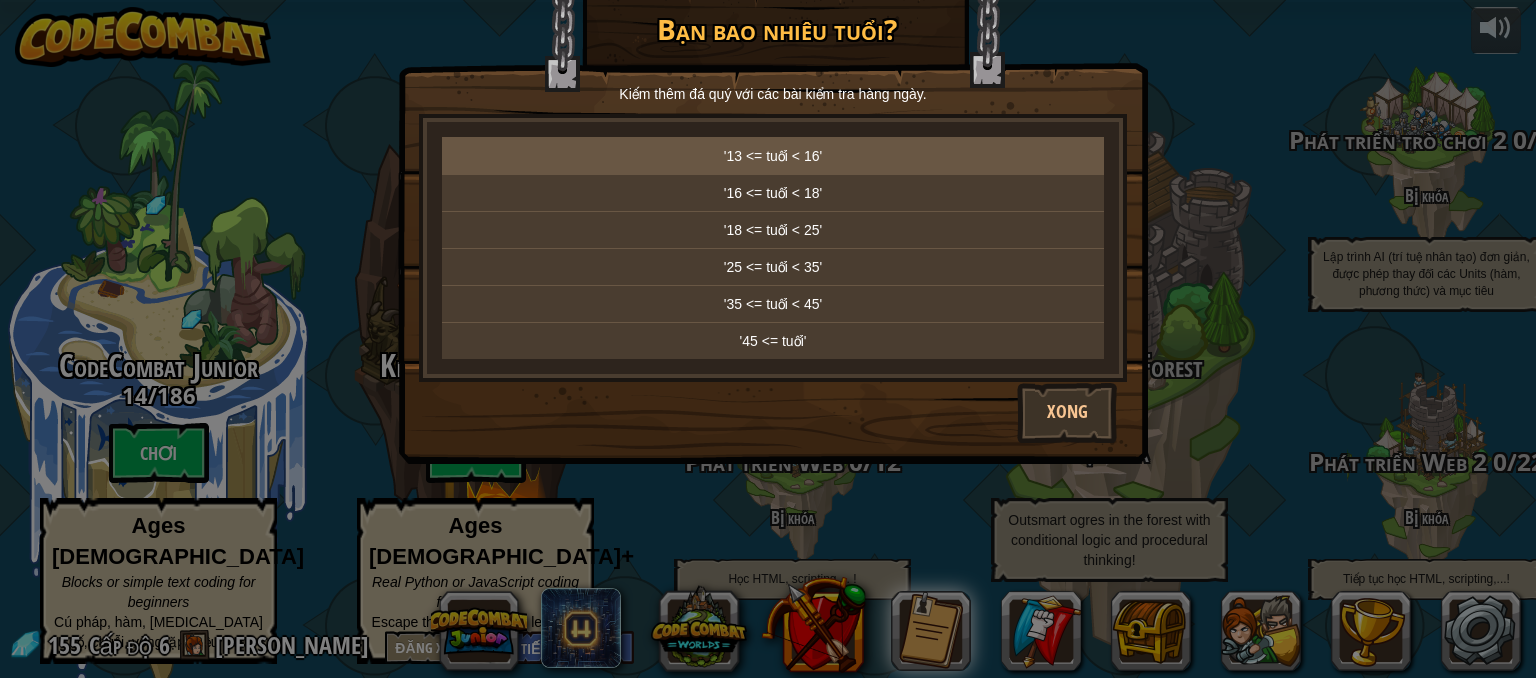 click on "'13 <= tuổi < 16'" at bounding box center [773, 156] 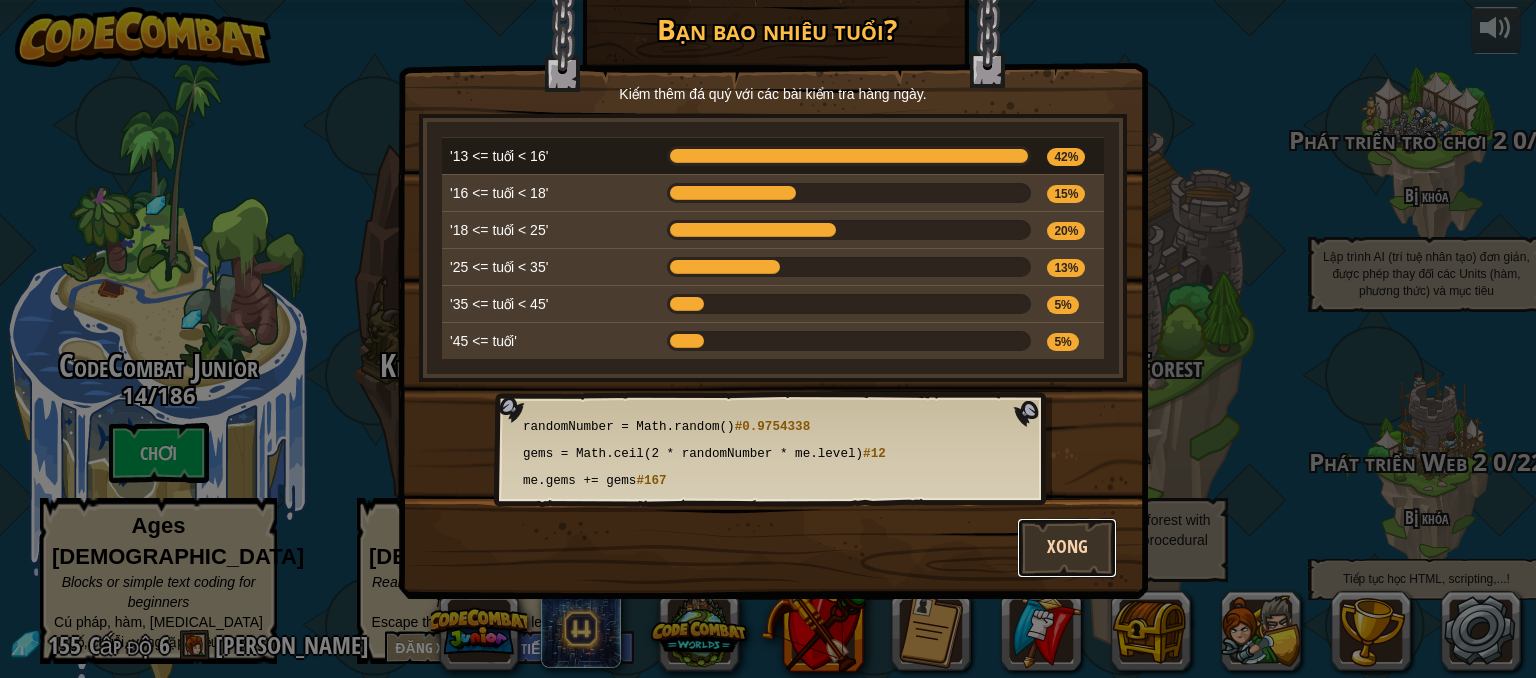click on "Xong" at bounding box center [1067, 548] 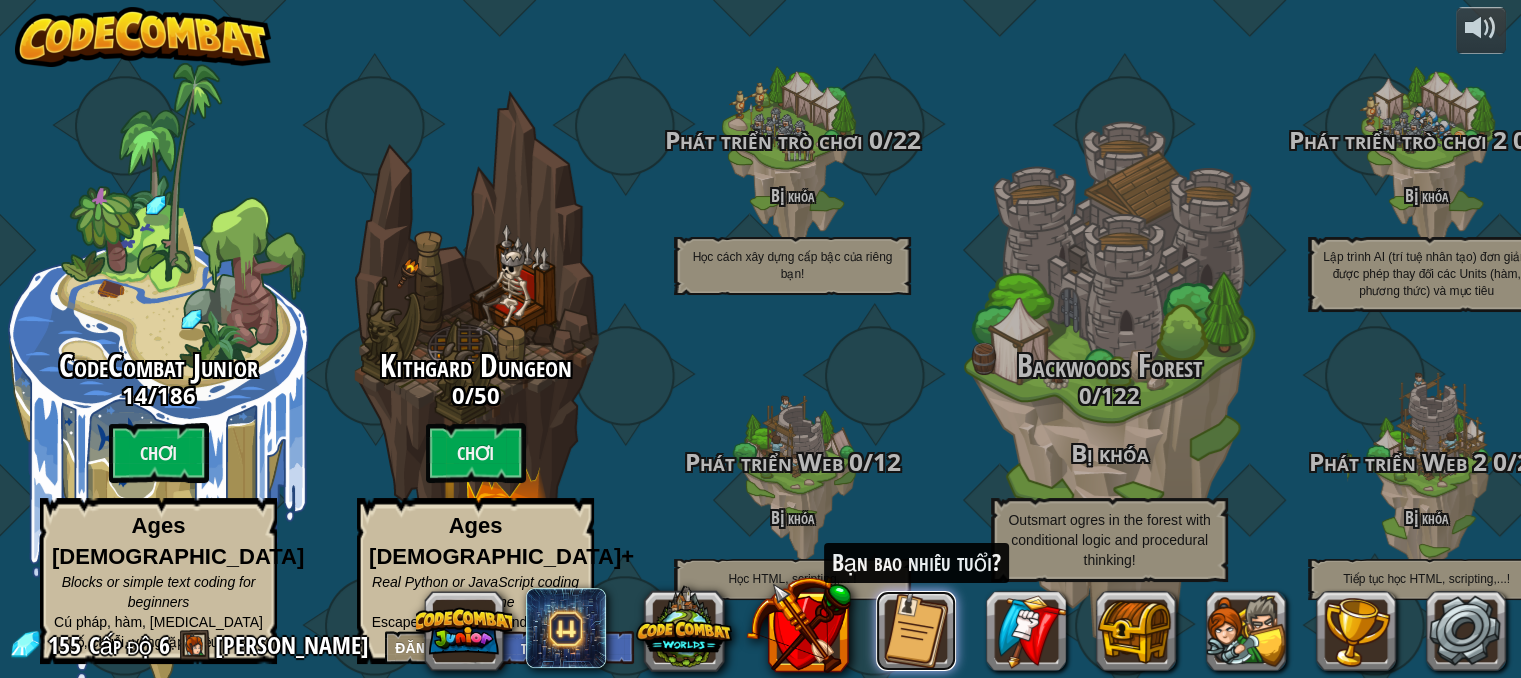 click at bounding box center [916, 631] 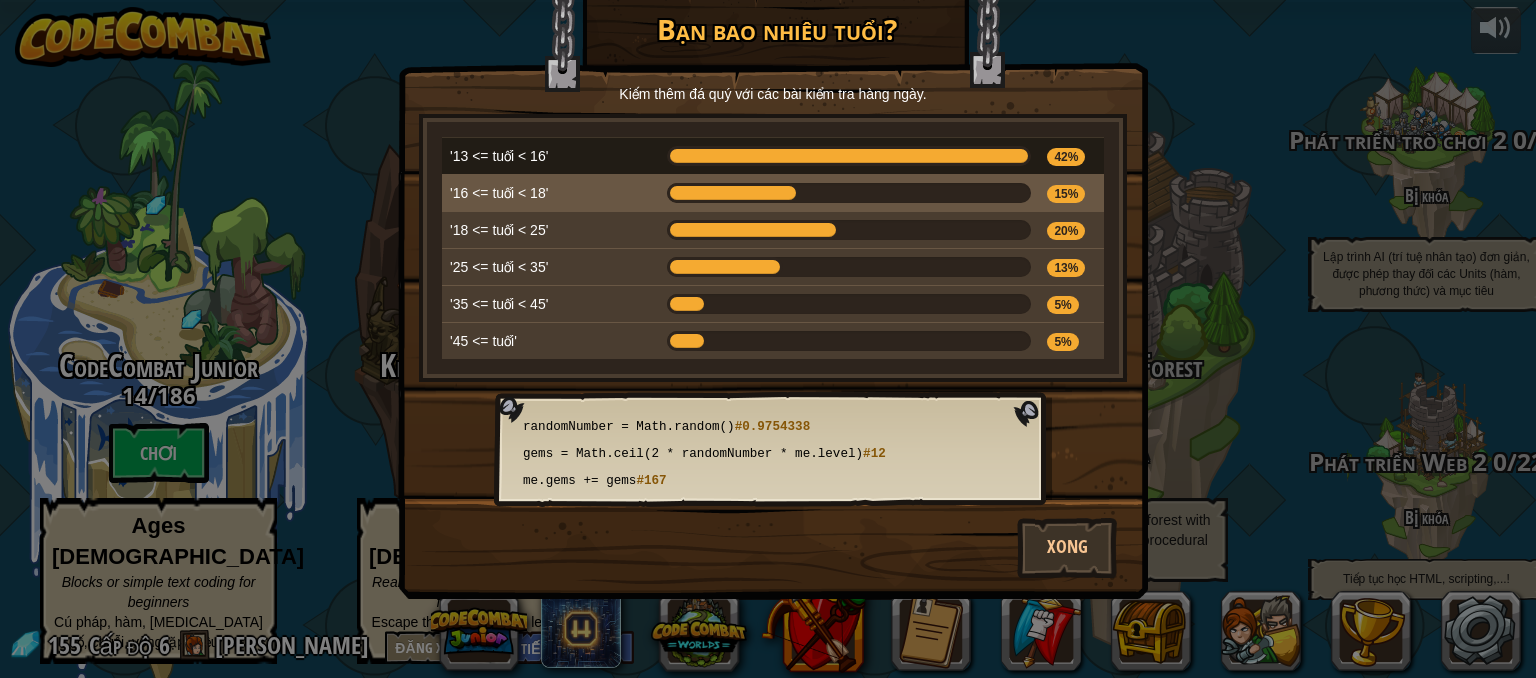 click on "'16 <= tuổi < 18'" at bounding box center (550, 193) 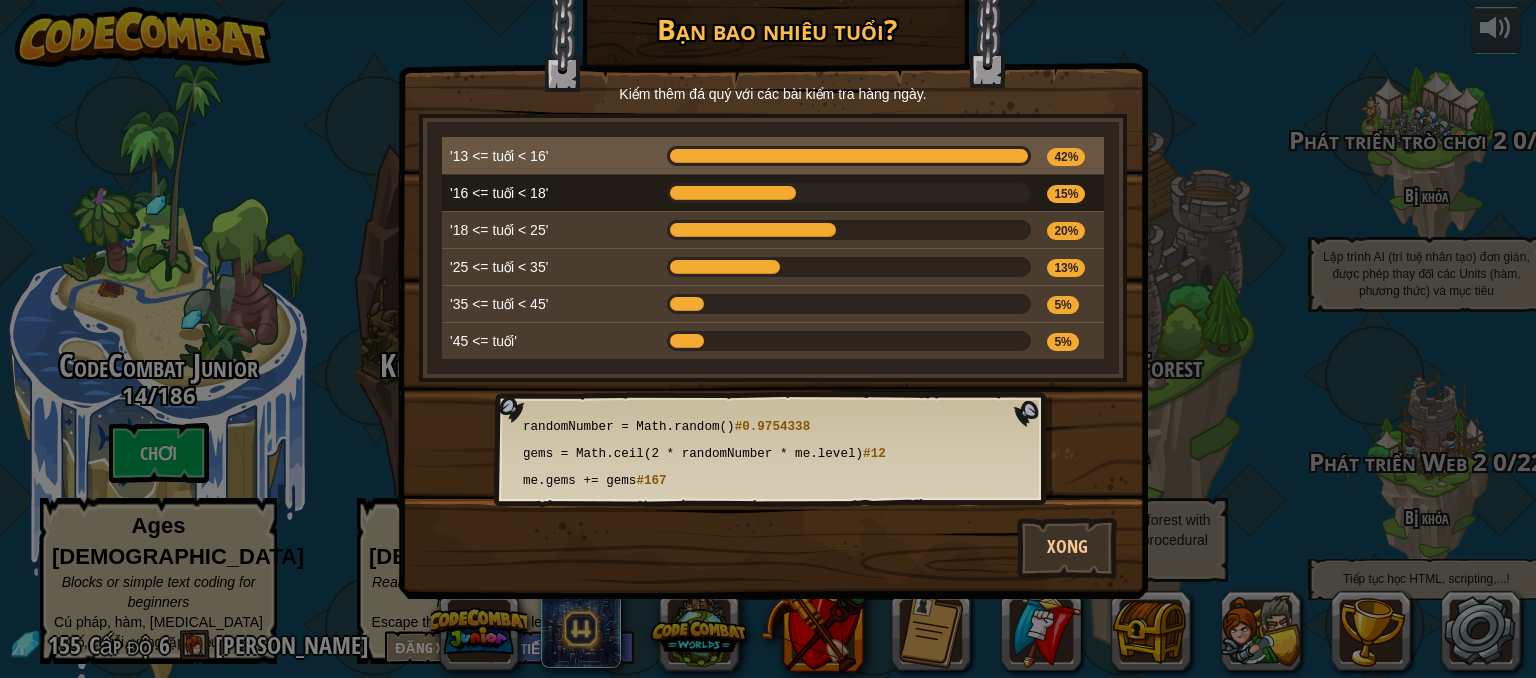click on "'13 <= tuổi < 16'" at bounding box center [550, 156] 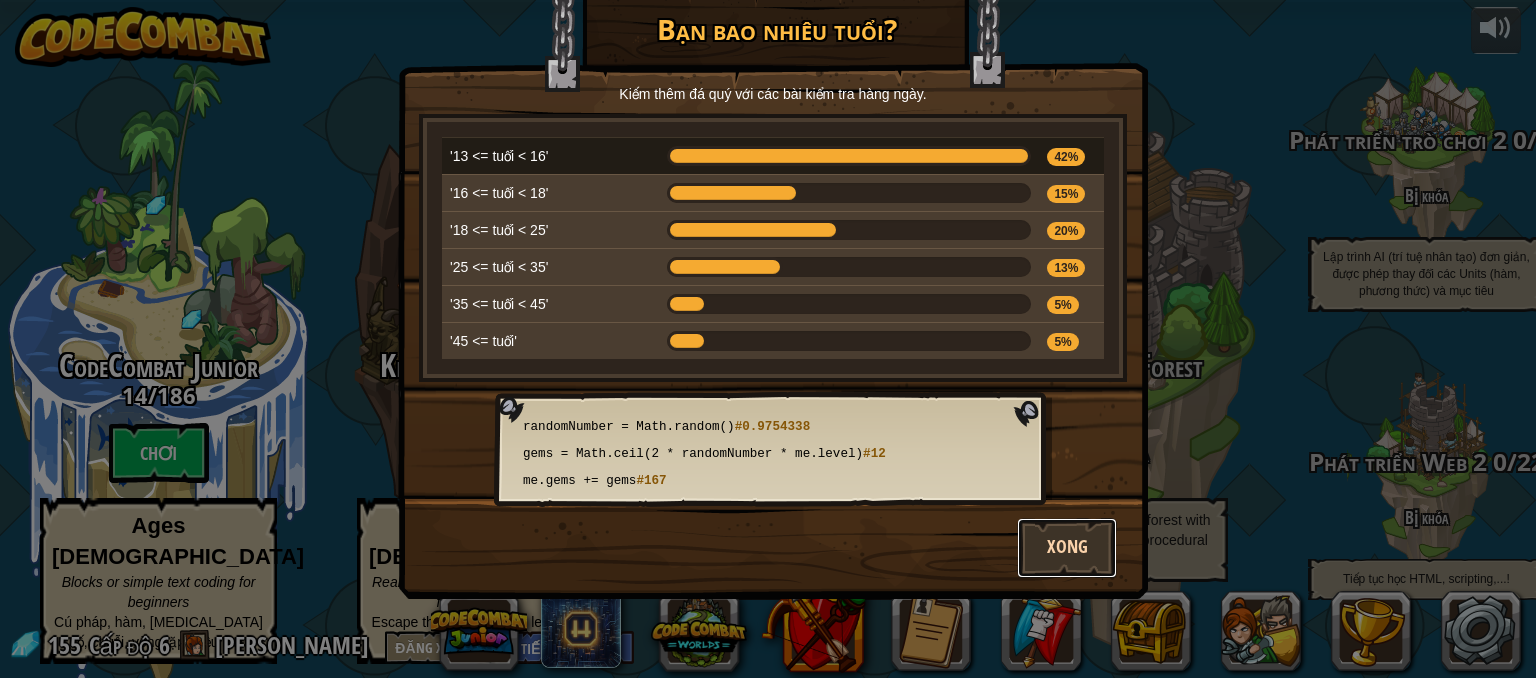 click on "Xong" at bounding box center [1067, 548] 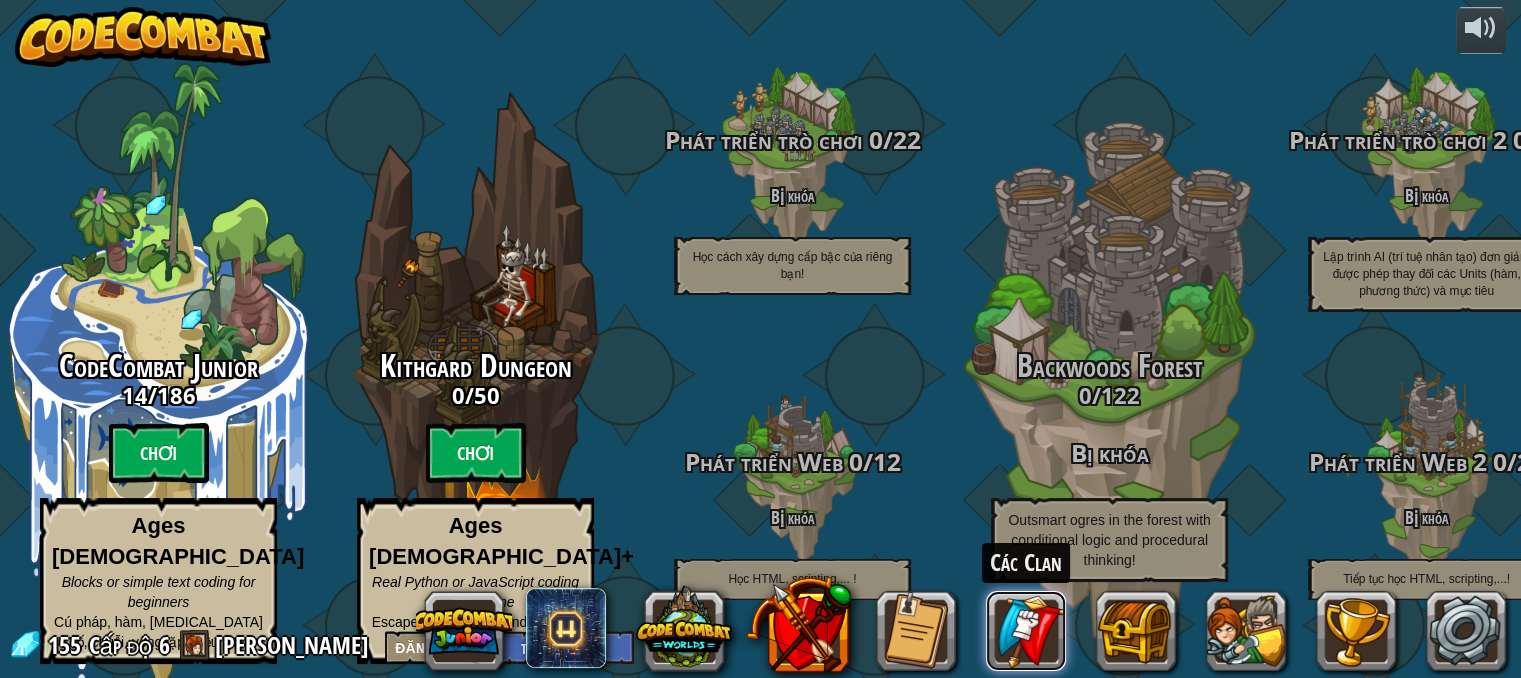click at bounding box center (1026, 631) 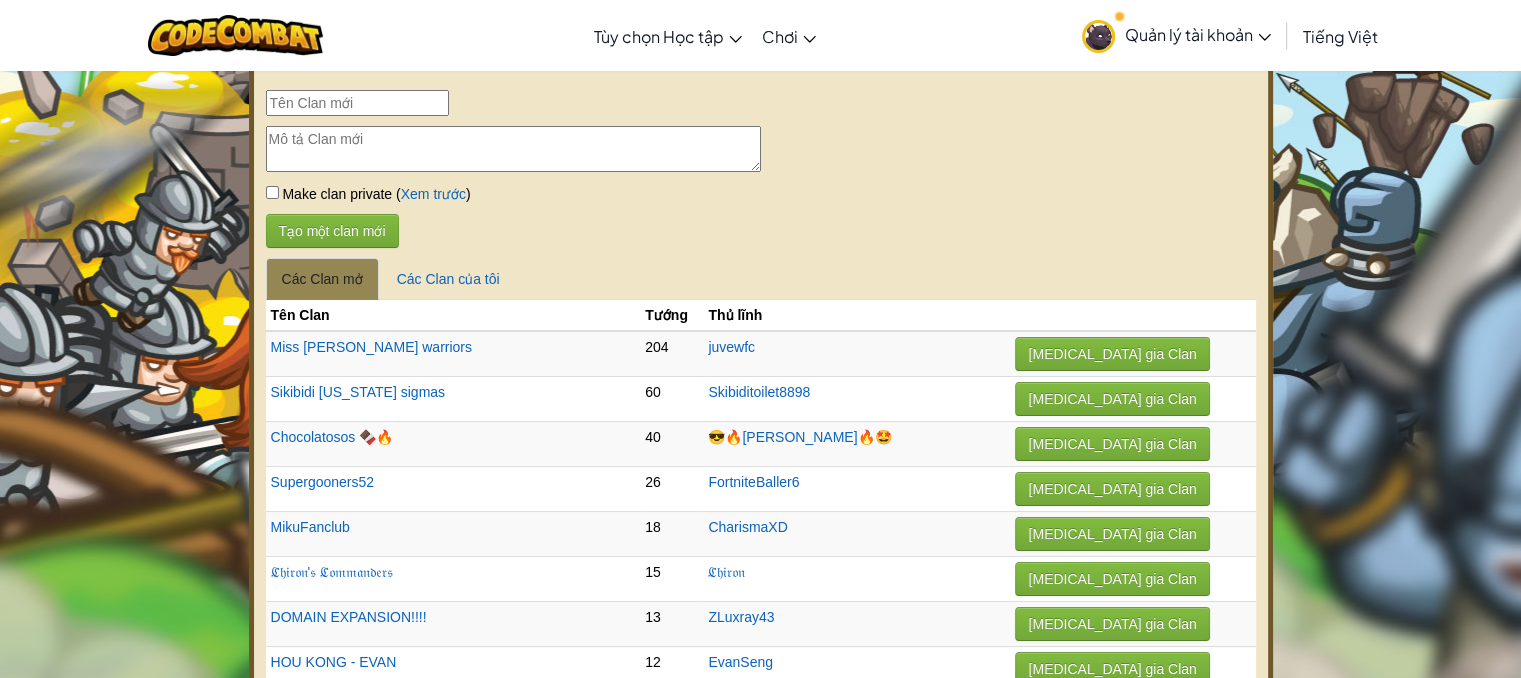 scroll, scrollTop: 100, scrollLeft: 0, axis: vertical 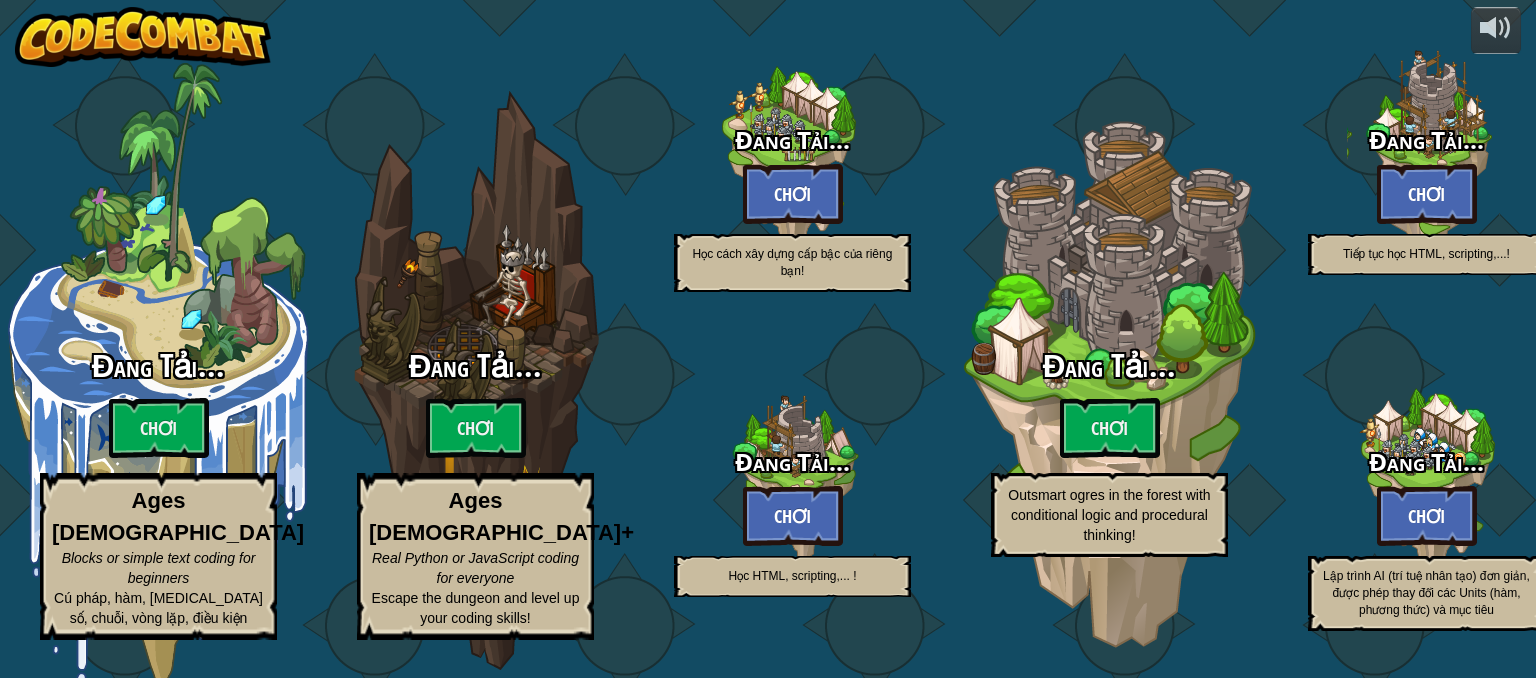select on "vi" 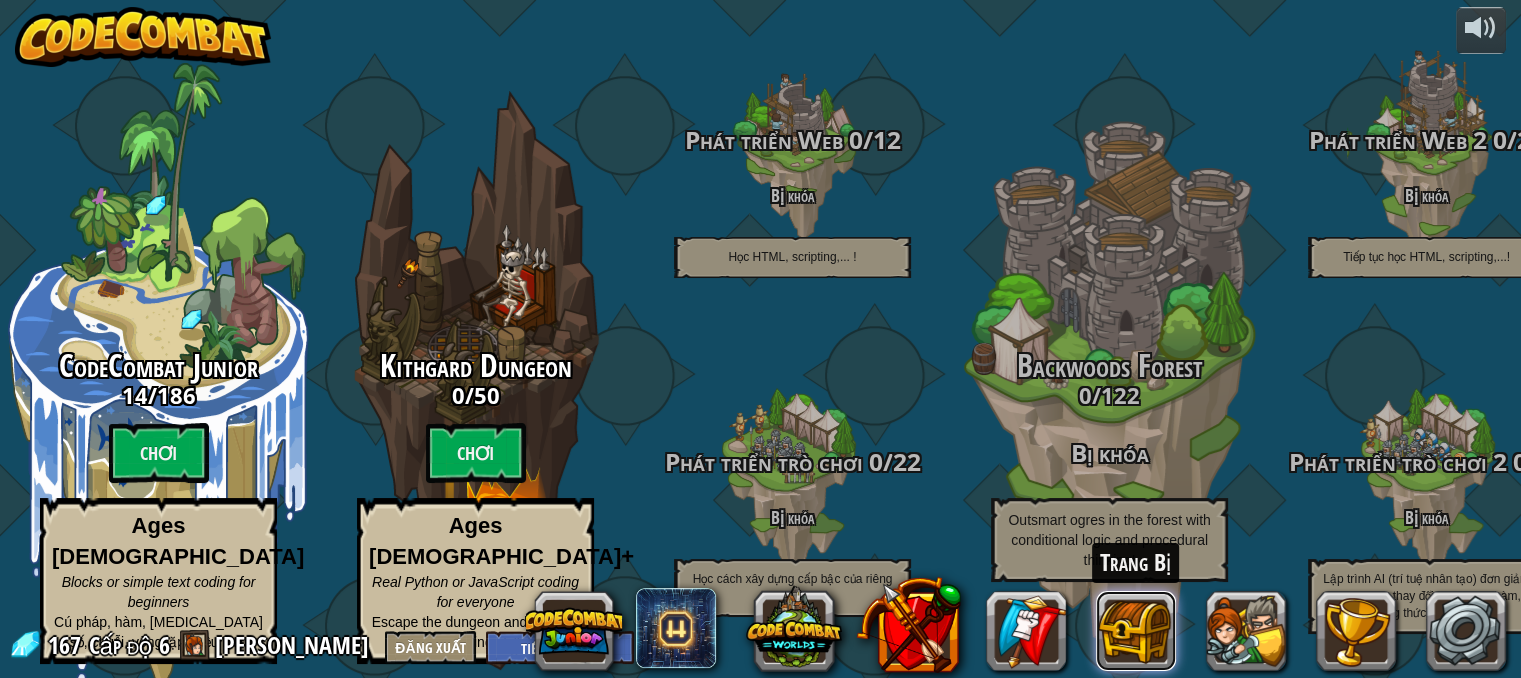 click at bounding box center [1136, 631] 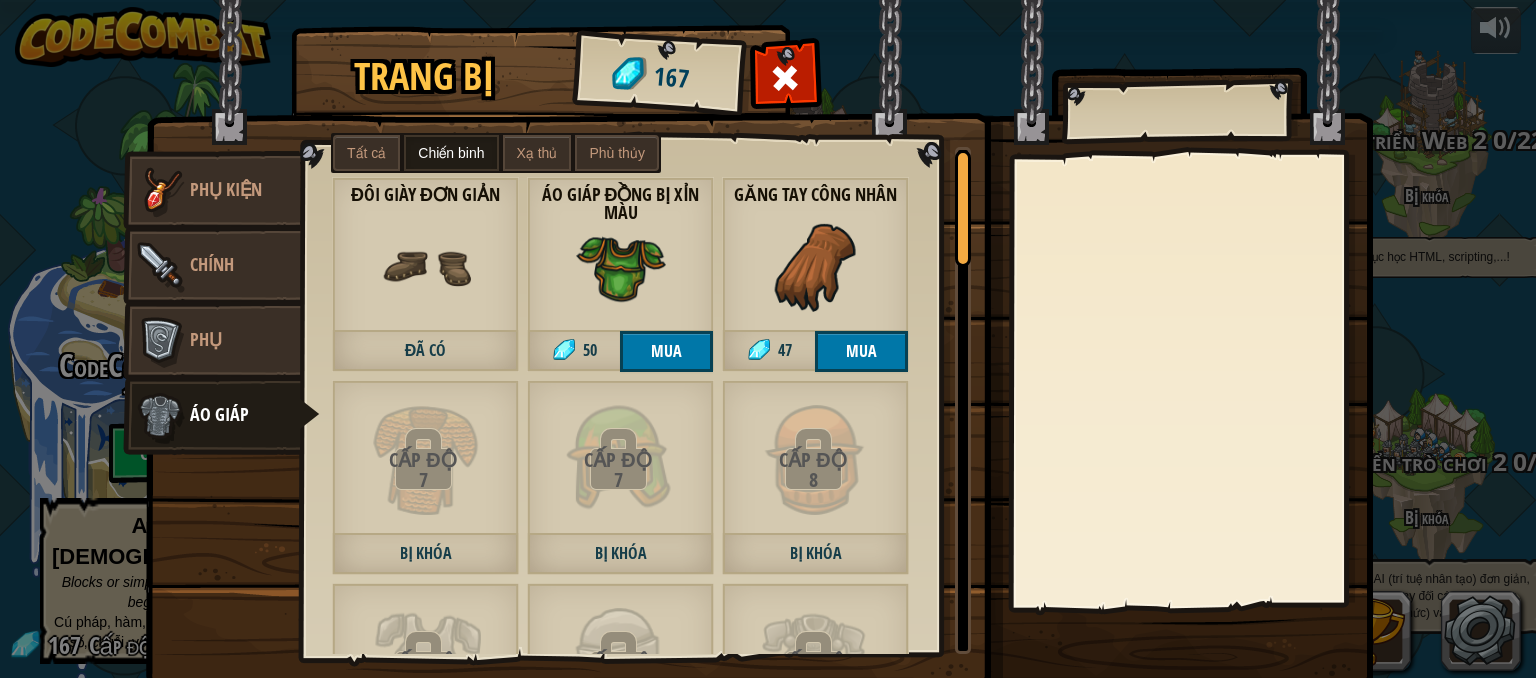 click on "Áo giáp đồng bị xỉn màu 50 Mua" at bounding box center [620, 274] 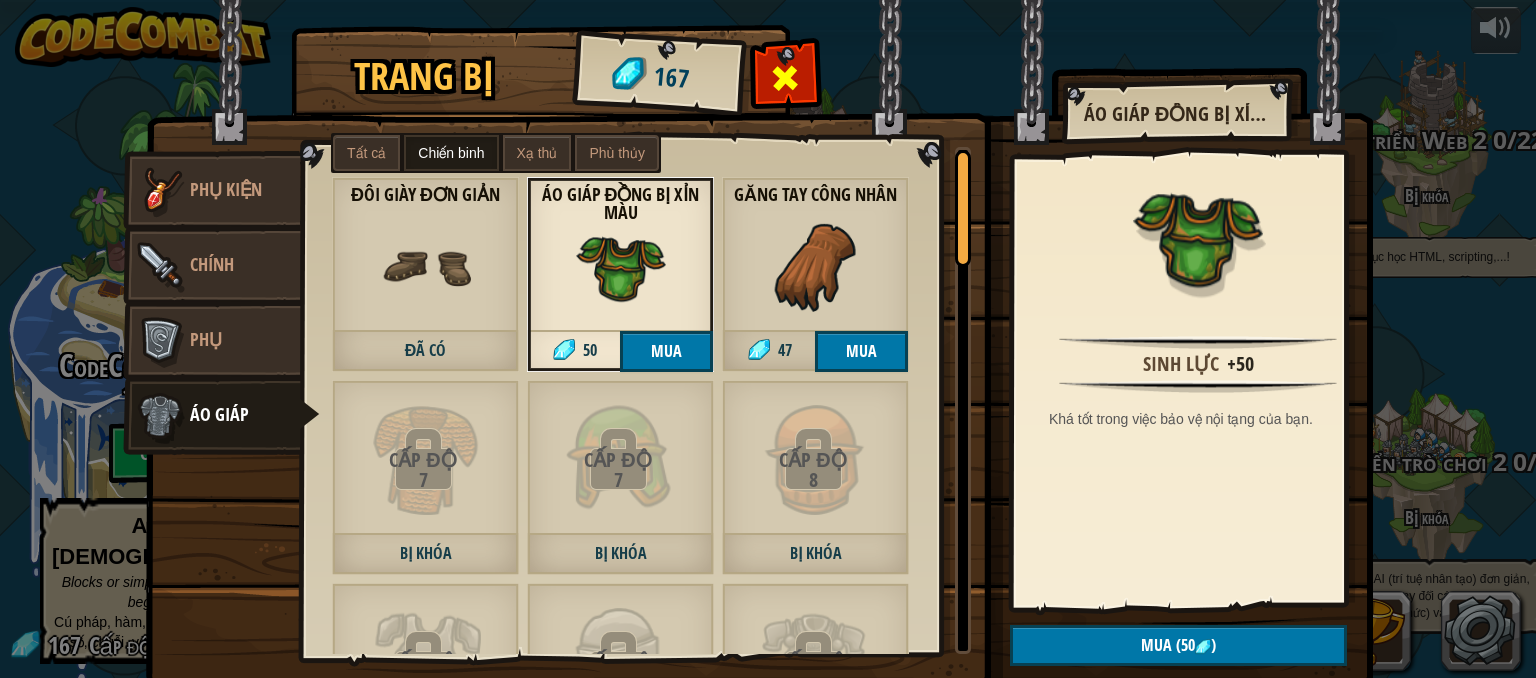 click at bounding box center (786, 78) 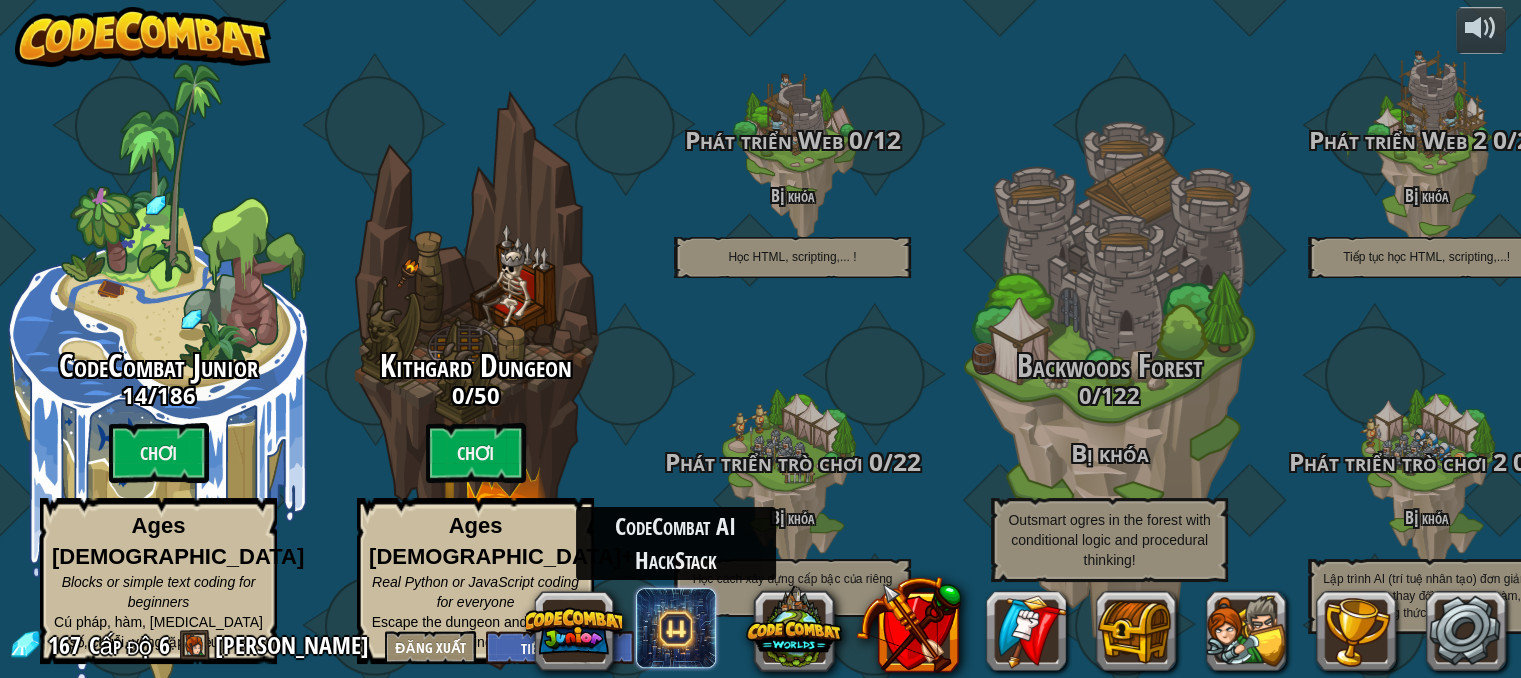 click at bounding box center [676, 628] 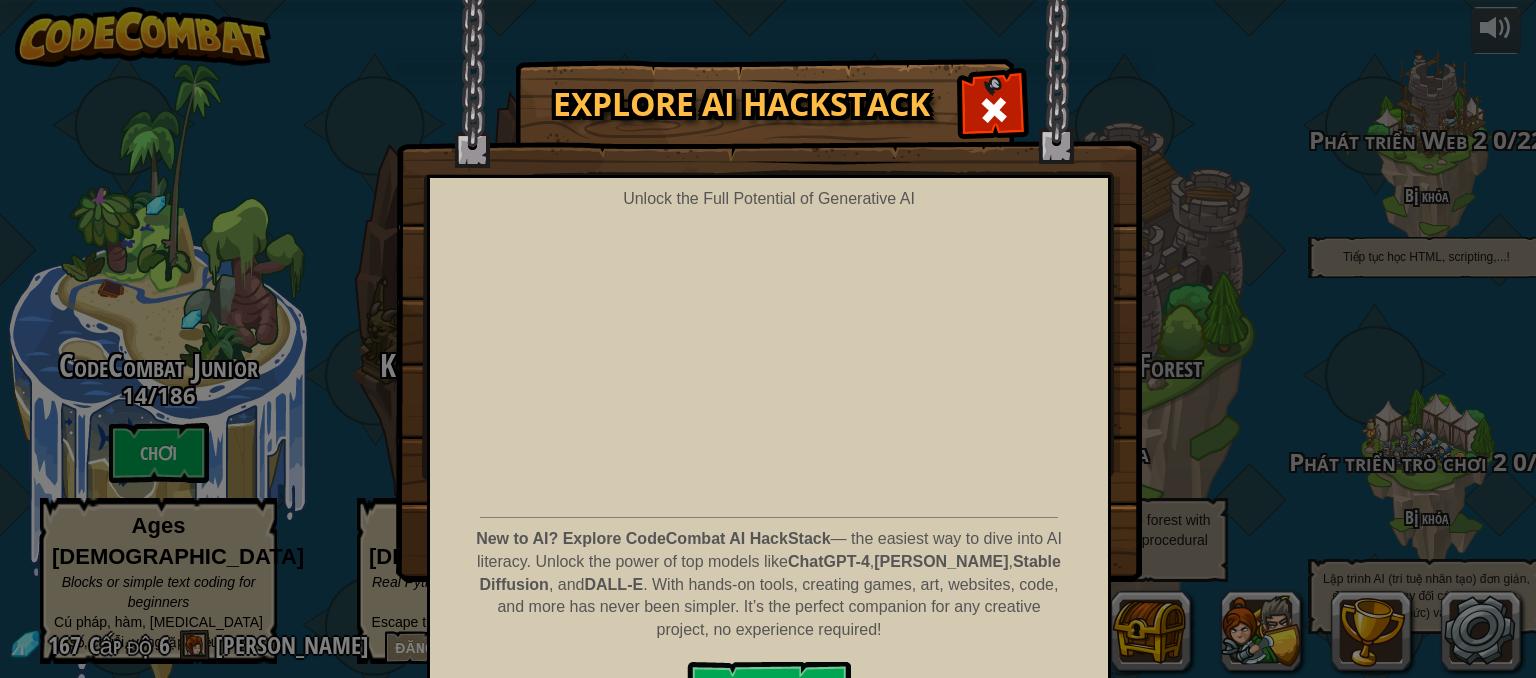 scroll, scrollTop: 56, scrollLeft: 0, axis: vertical 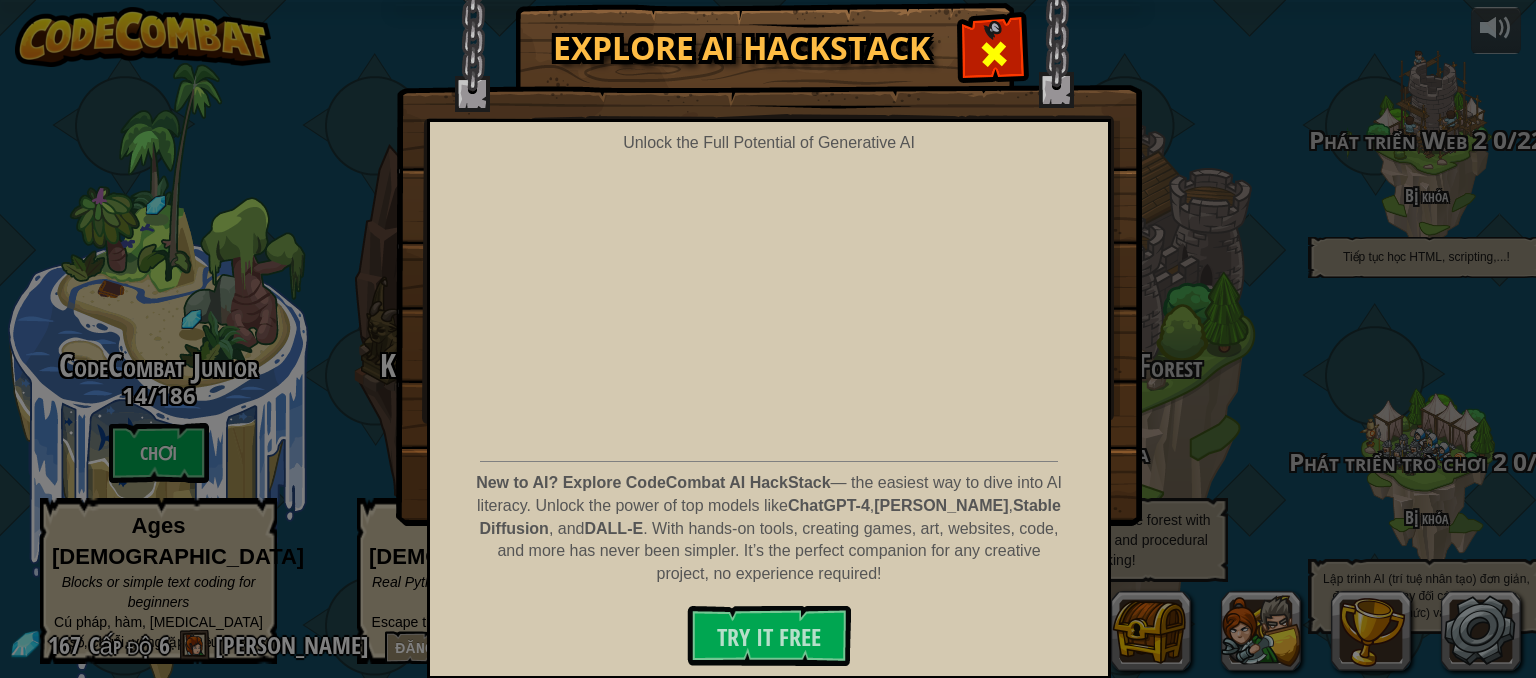 click at bounding box center (994, 54) 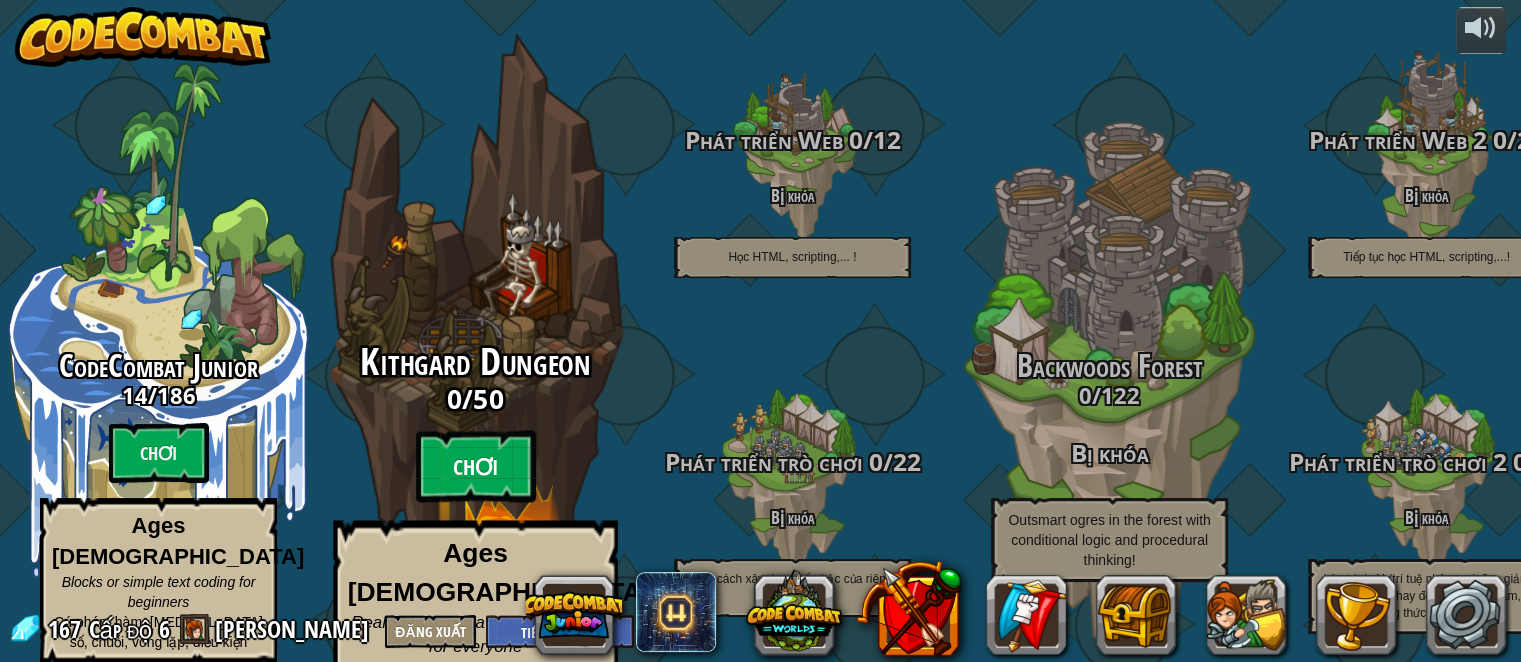 click on "Chơi" at bounding box center (476, 467) 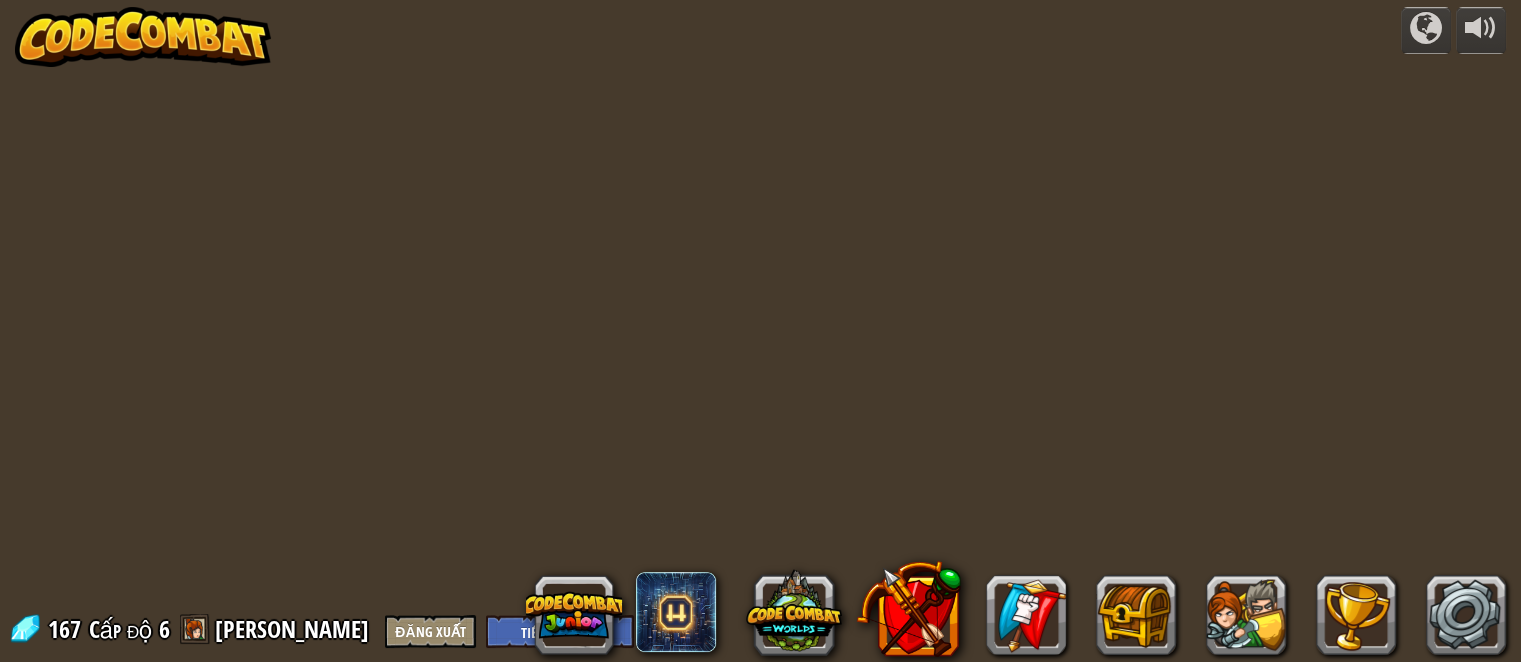 select on "vi" 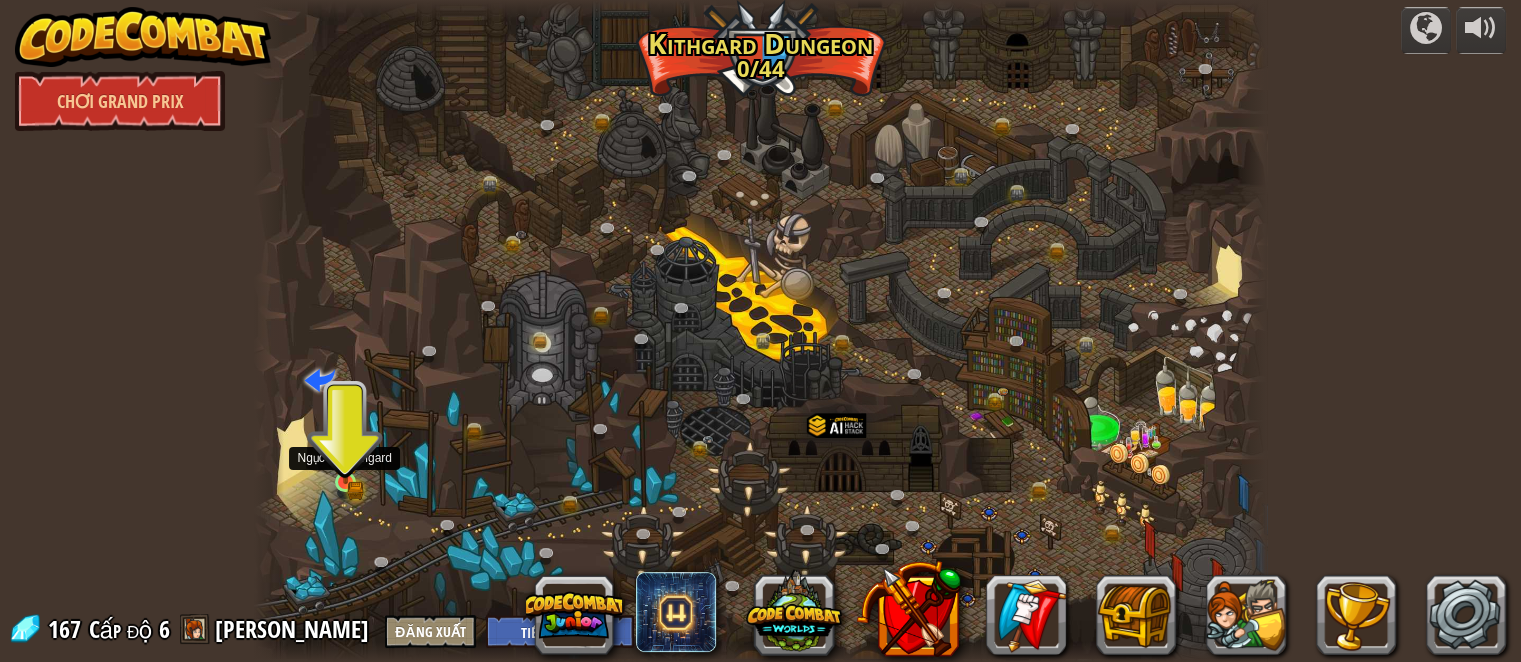 click at bounding box center (345, 456) 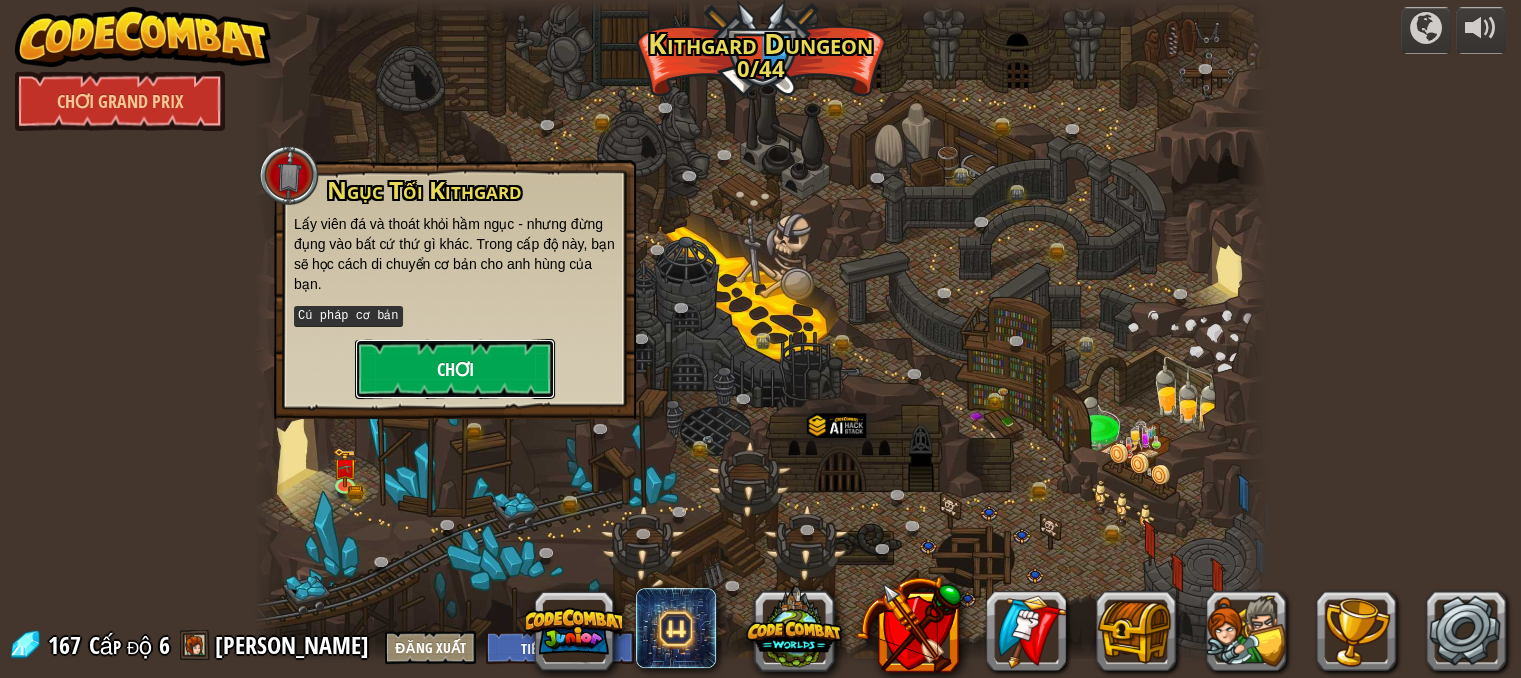 click on "Chơi" at bounding box center (455, 369) 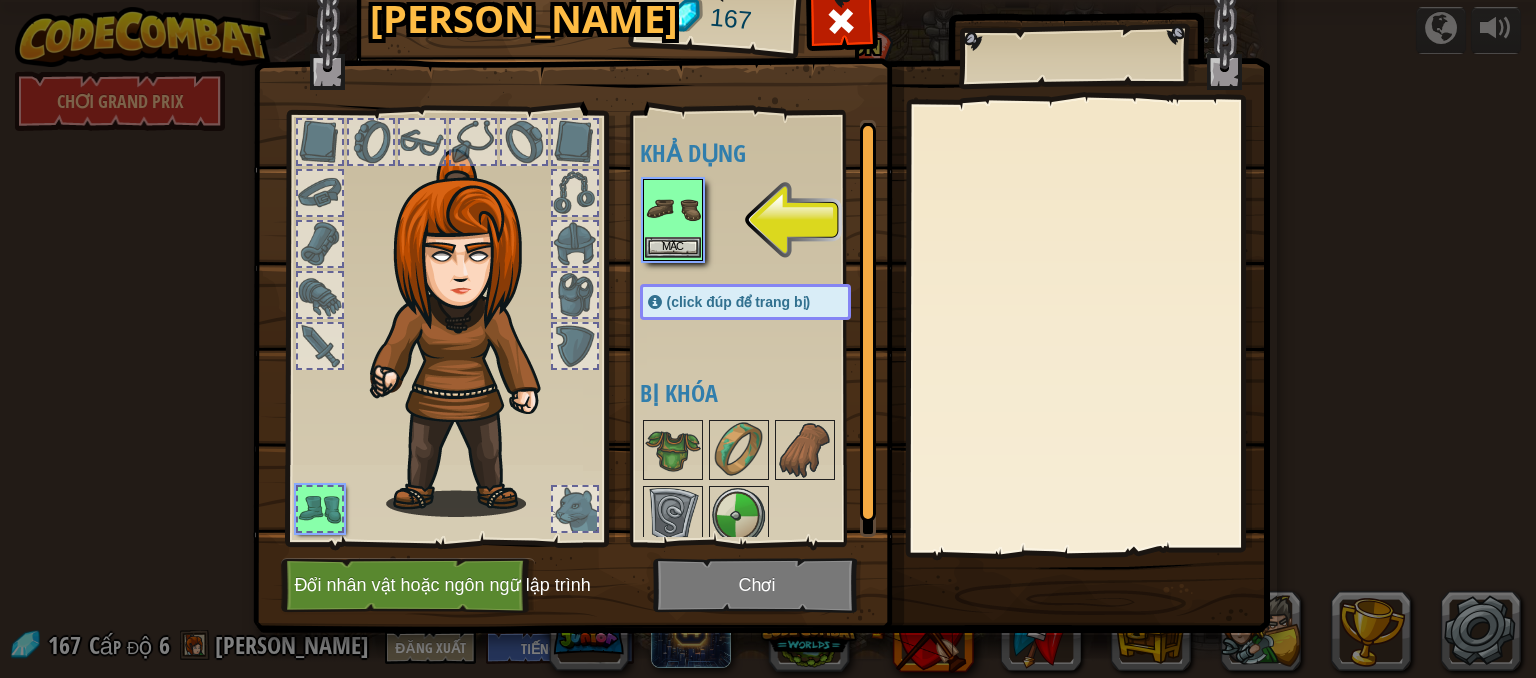 click at bounding box center [673, 209] 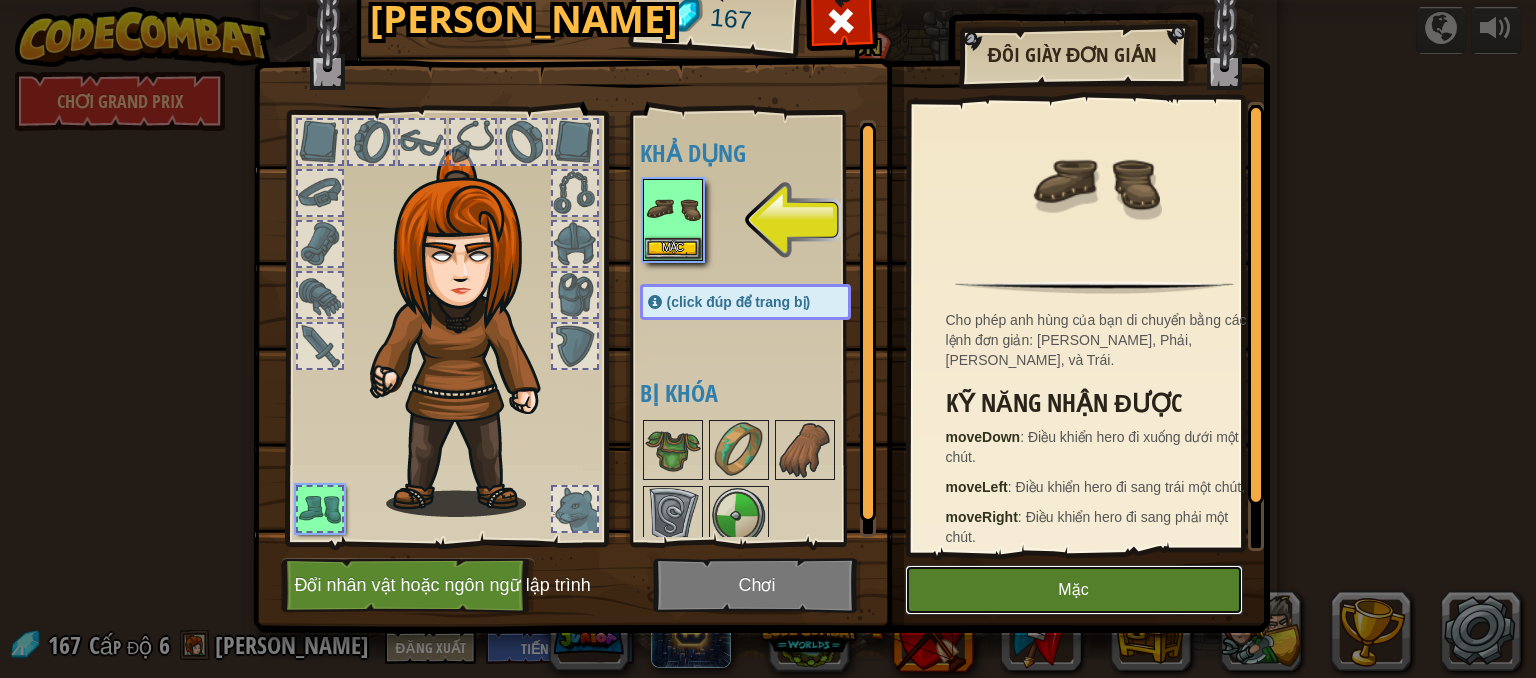 click on "Mặc" at bounding box center (1074, 590) 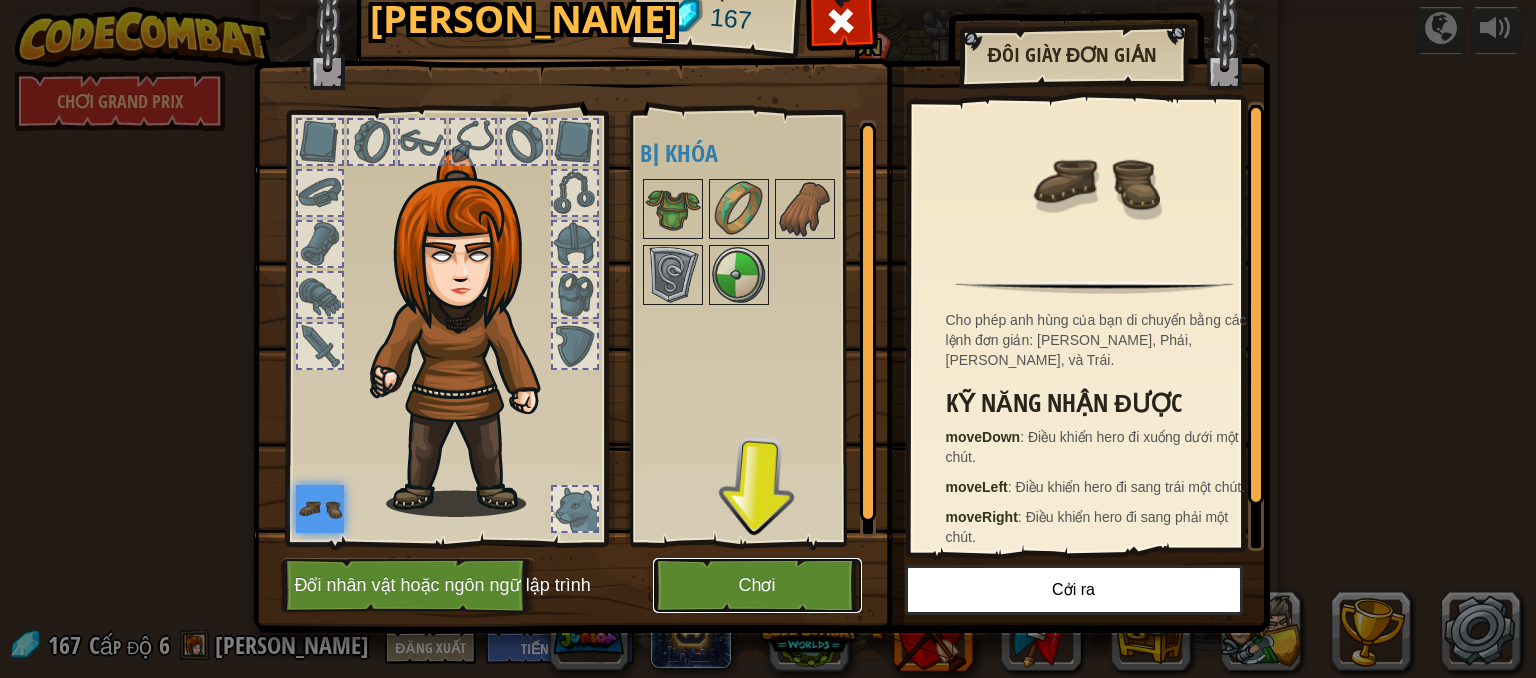 click on "Chơi" at bounding box center (757, 585) 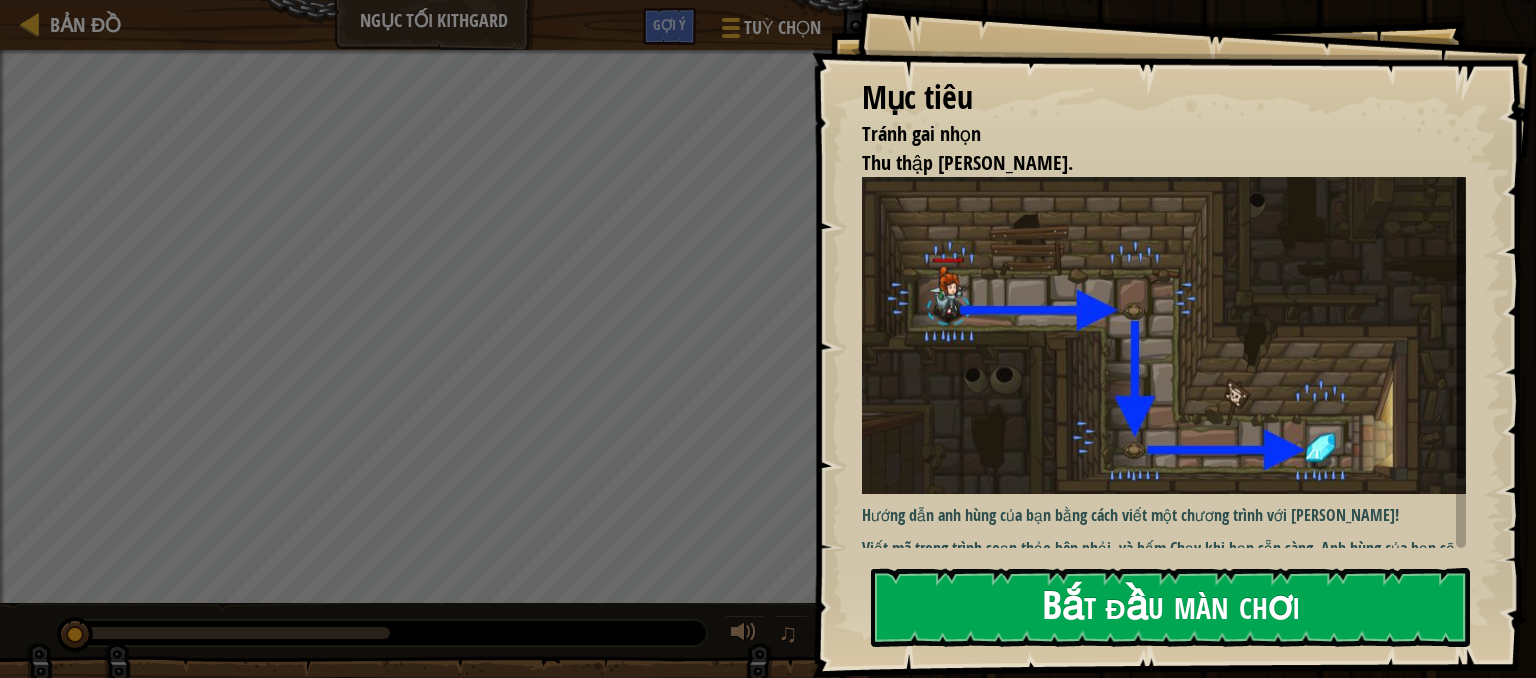 click on "Bắt đầu màn chơi" at bounding box center (1170, 607) 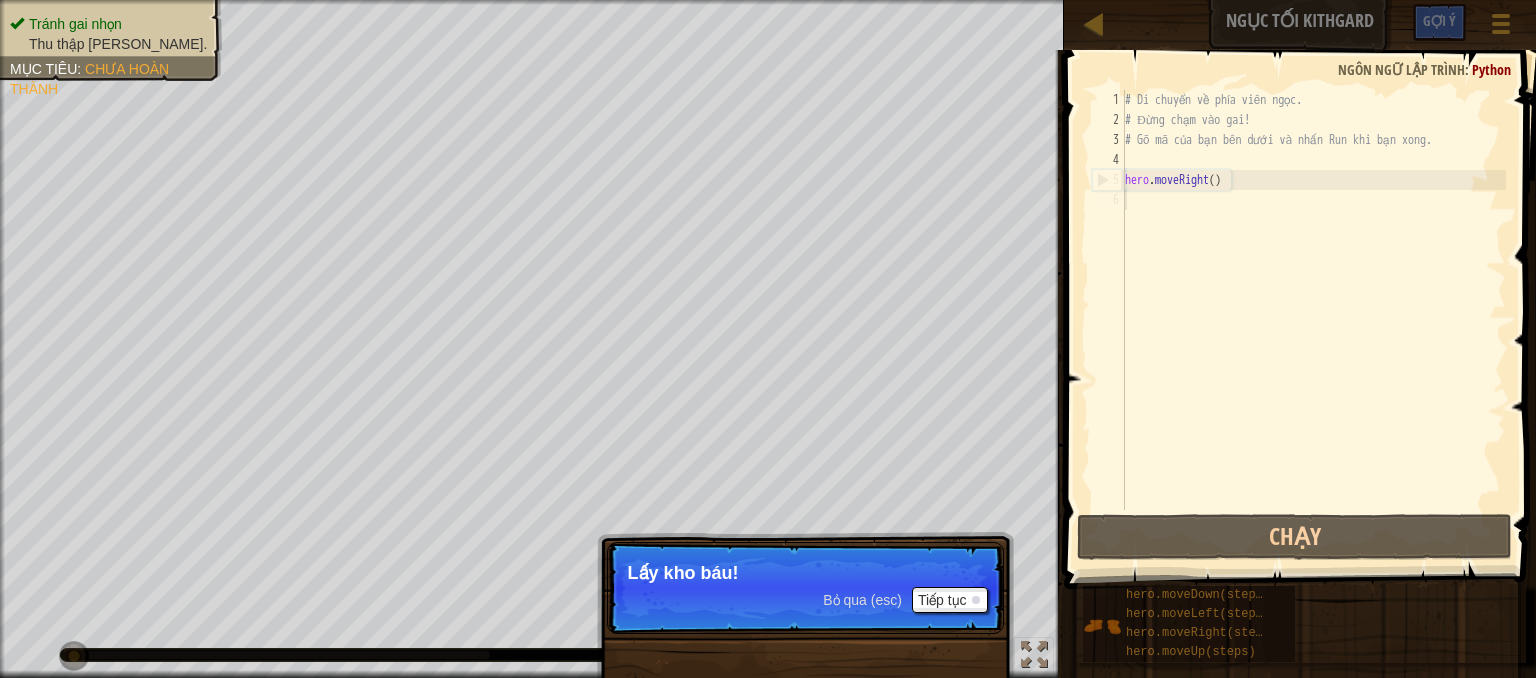 click on "Bỏ qua (esc) Tiếp tục  Lấy kho báu!" at bounding box center [805, 588] 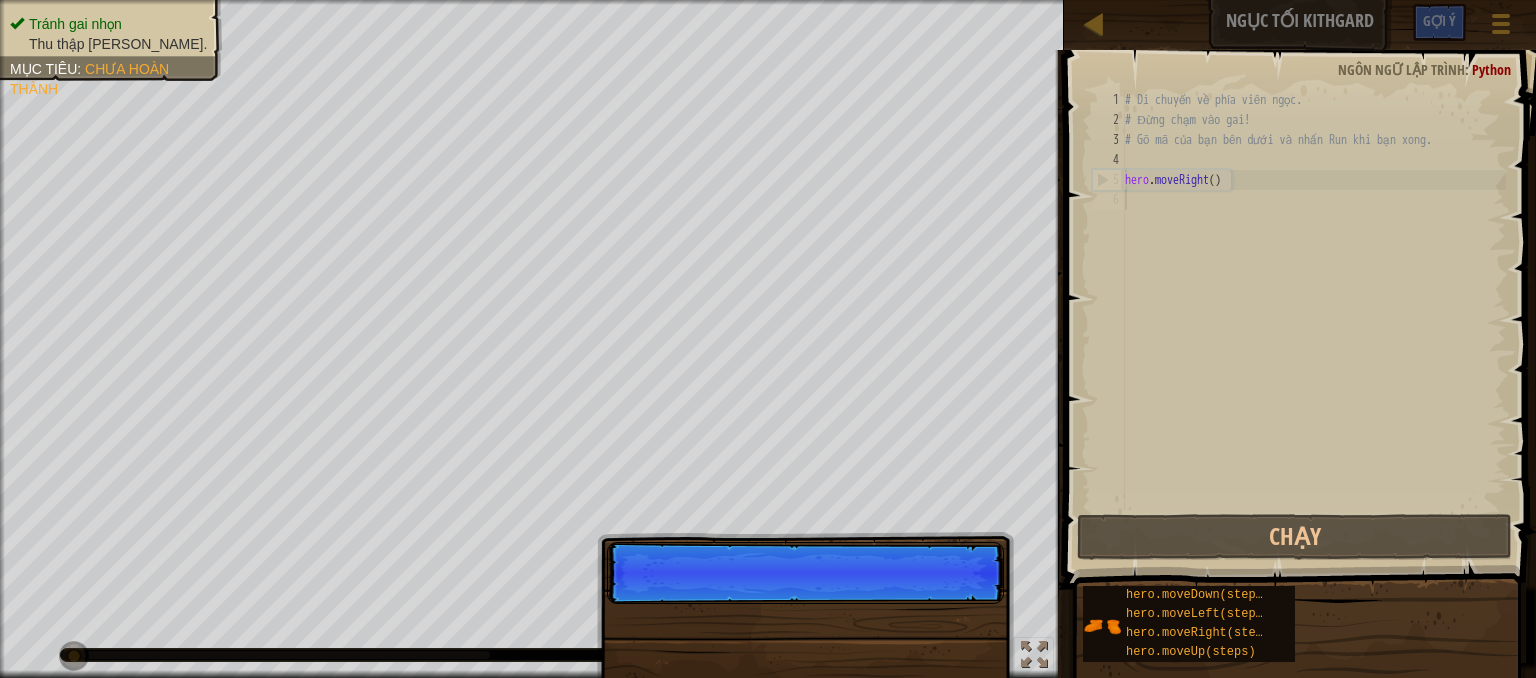 scroll, scrollTop: 9, scrollLeft: 0, axis: vertical 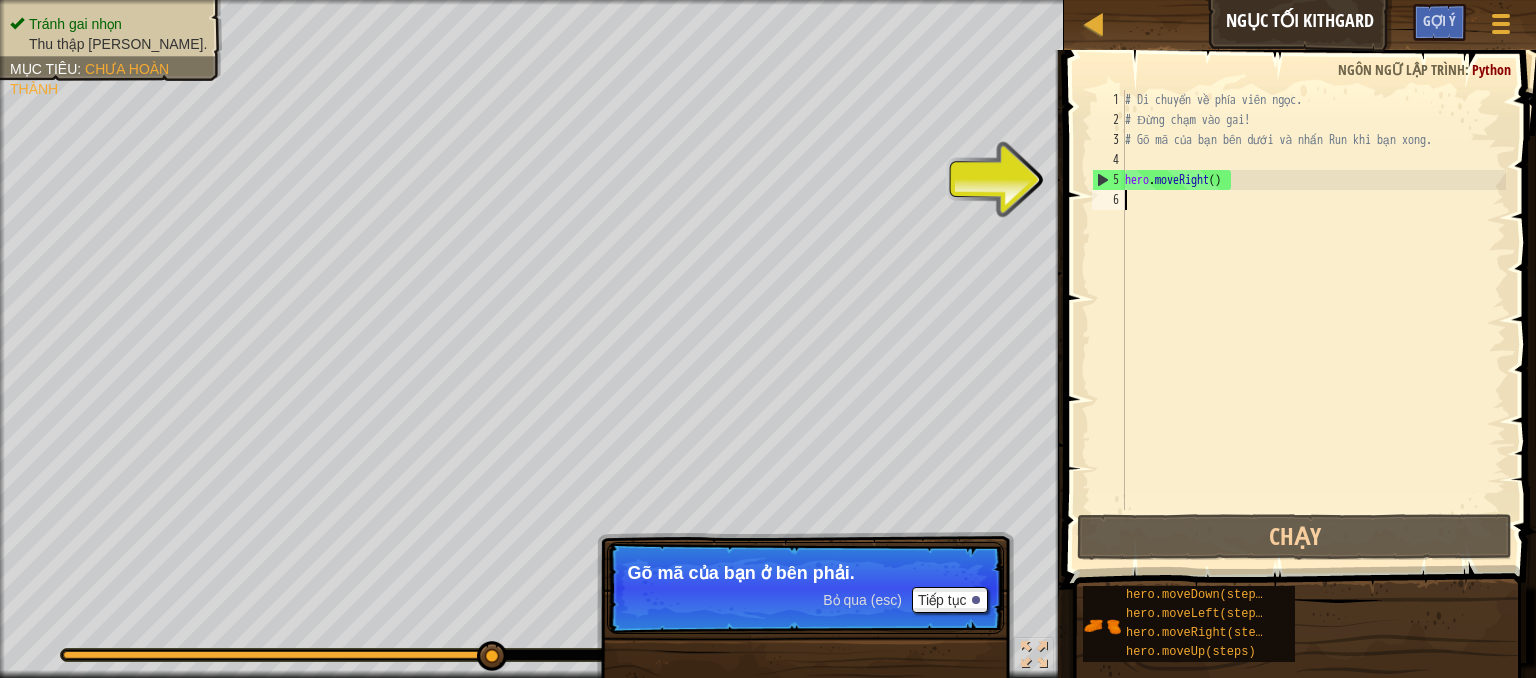 click on "1 2 3 4 5 6 # Di chuyển về phía viên ngọc. # Đừng chạm vào gai! # Gõ mã của bạn bên dưới và nhấn Run khi bạn xong. hero . moveRight ( )     הההההההההההההההההההההההההההההההההההההההההההההההההההההההההההההההההההההההההההההההההההההההההההההההההההההההההההההההההההההההההההההההההההההההההההההההההההההההההההההההההההההההההההההההההההההההההההההההההההההההההההההההההההההההההההההההההההההההההההההההההההההההההההההההה XXXXXXXXXXXXXXXXXXXXXXXXXXXXXXXXXXXXXXXXXXXXXXXXXXXXXXXXXXXXXXXXXXXXXXXXXXXXXXXXXXXXXXXXXXXXXXXXXXXXXXXXXXXXXXXXXXXXXXXXXXXXXXXXXXXXXXXXXXXXXXXXXXXXXXXXXXXXXXXXXXXXXXXXXXXXXXXXXXXXXXXXXXXXXXXXXXXXXXXXXXXXXXXXXXXXXXXXXXXXXXXXXXXXXXXXXXXXXXXXXXXXXXXXXXXXXXXX" at bounding box center [1297, 300] 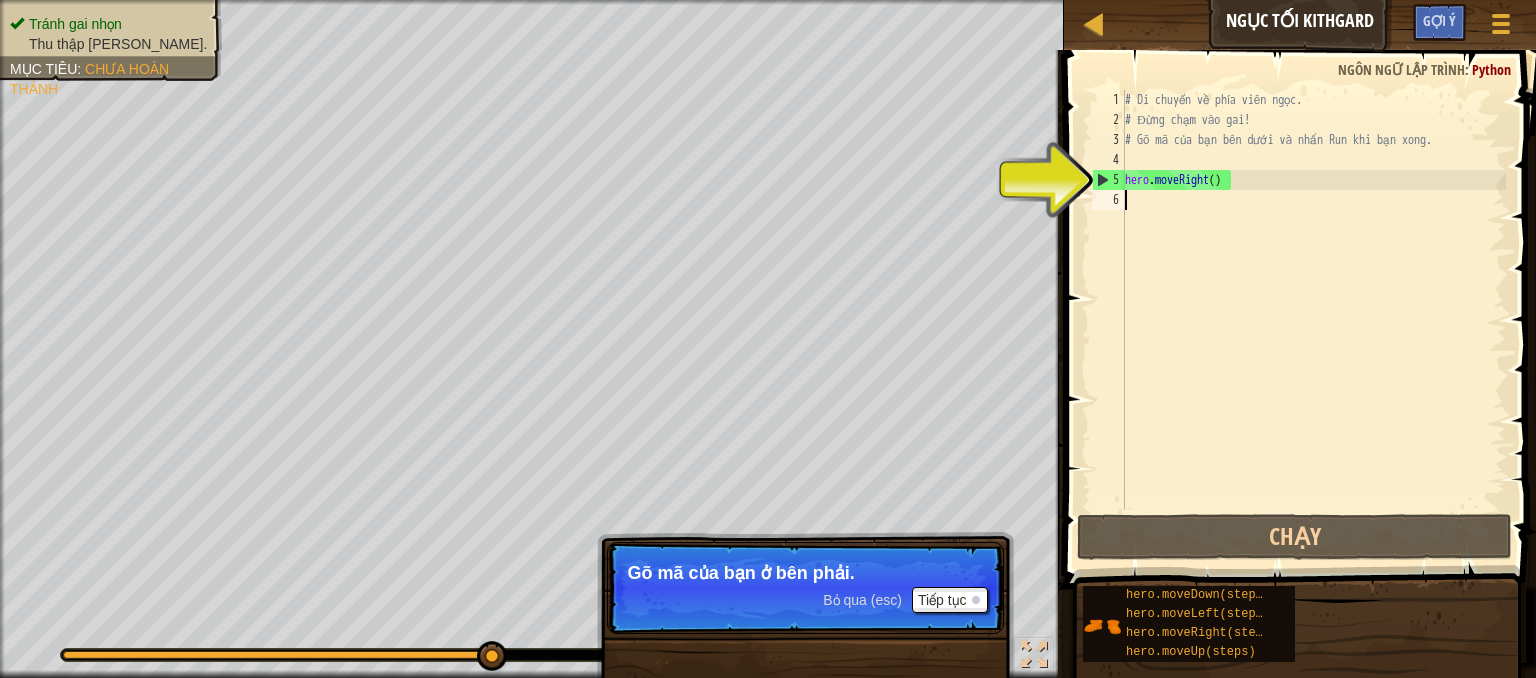 click on "5" at bounding box center (1109, 180) 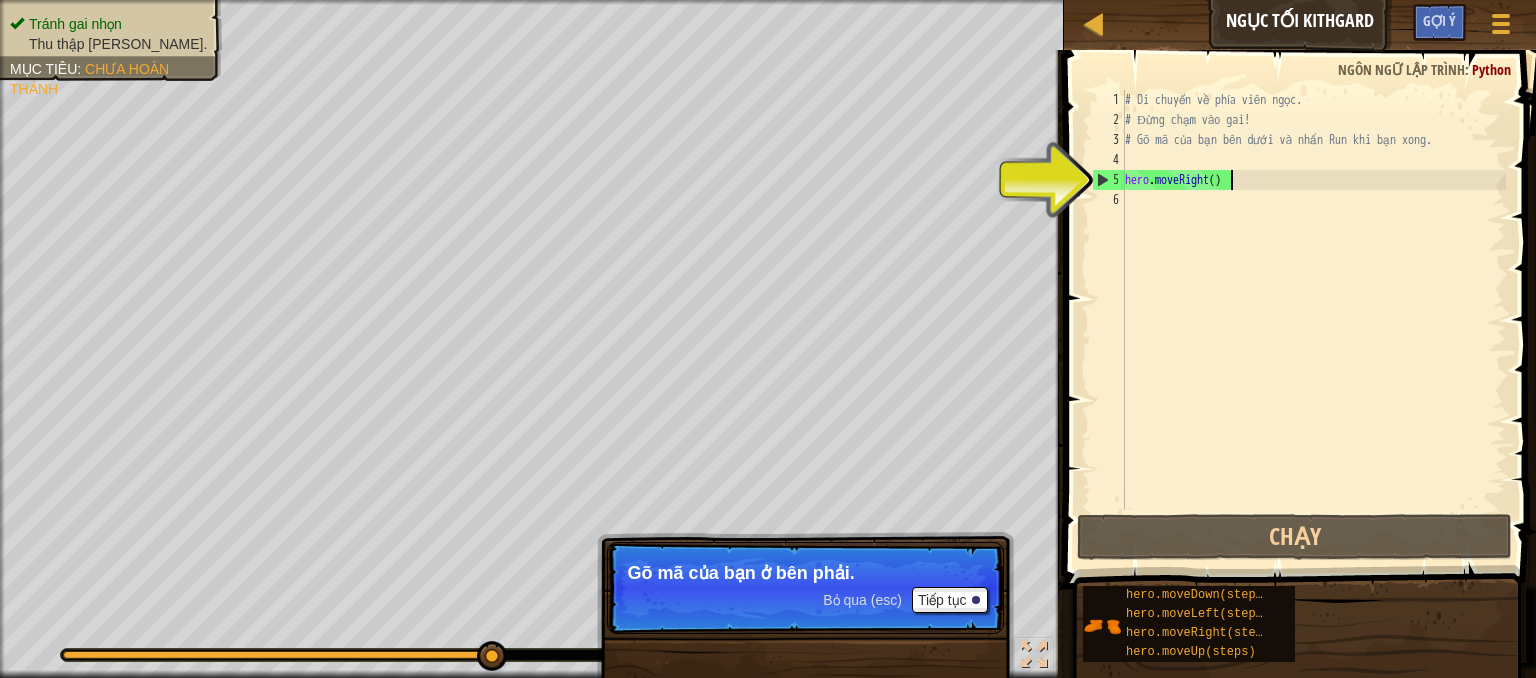 click on "# Di chuyển về phía viên ngọc. # Đừng chạm vào gai! # Gõ mã của bạn bên dưới và nhấn Run khi bạn xong. hero . moveRight ( )" at bounding box center [1313, 320] 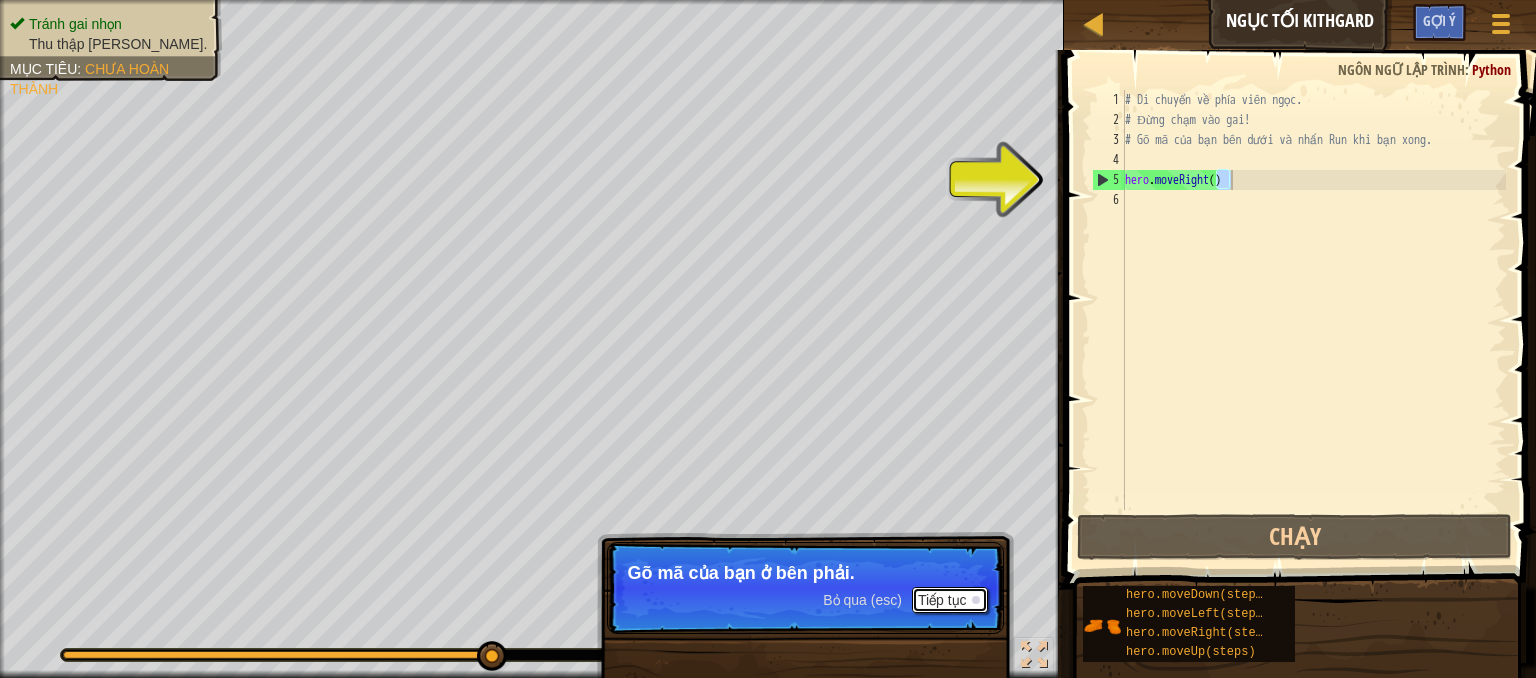 click on "Tiếp tục" at bounding box center [950, 600] 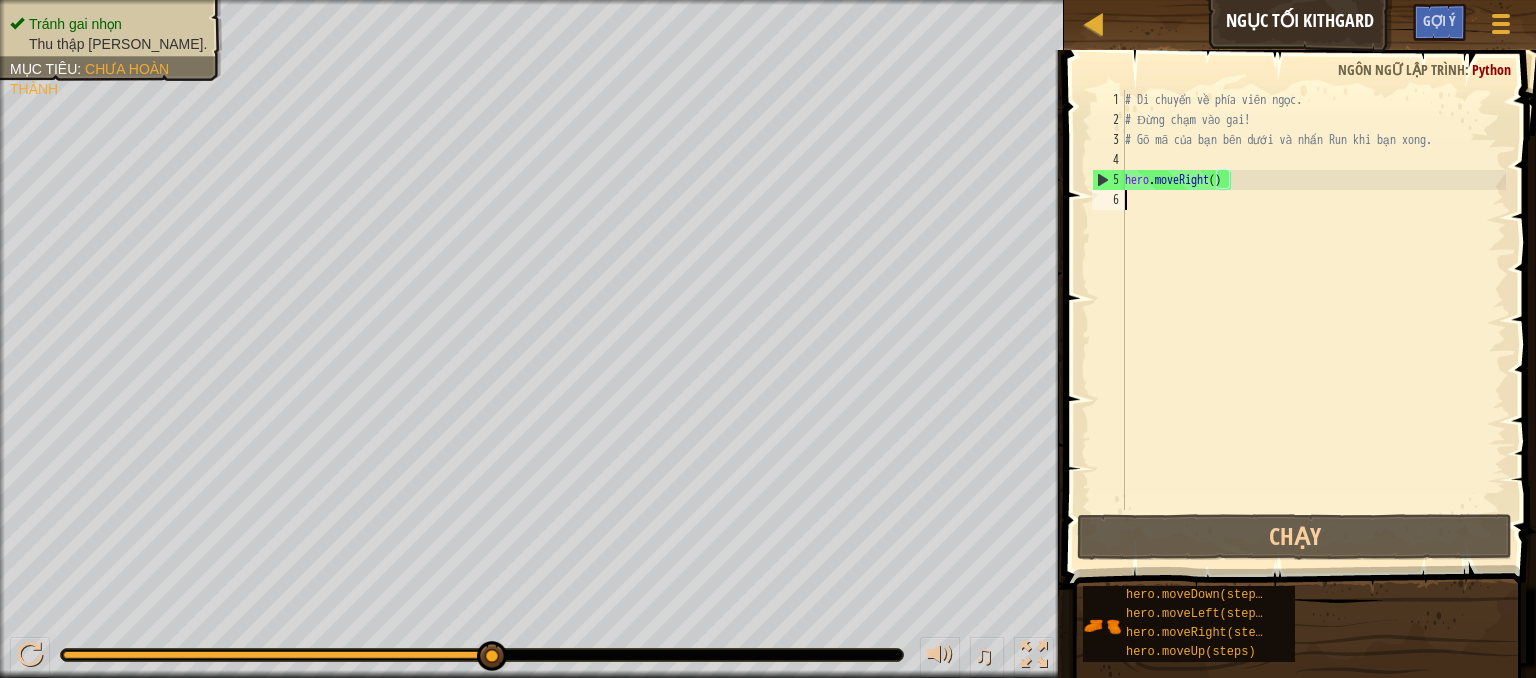click on "# Di chuyển về phía viên ngọc. # Đừng chạm vào gai! # Gõ mã của bạn bên dưới và nhấn Run khi bạn xong. hero . moveRight ( )" at bounding box center (1313, 320) 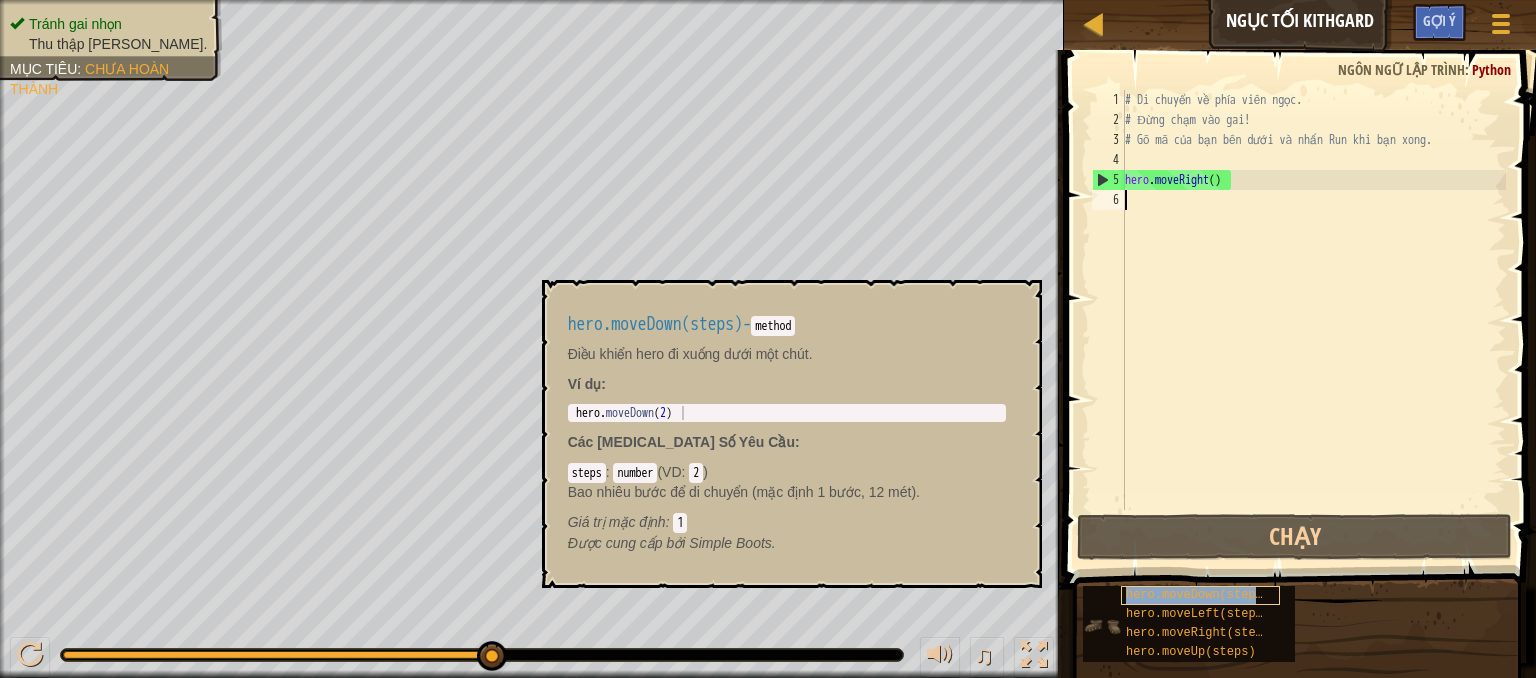 click on "hero.moveDown(steps)" at bounding box center [1198, 595] 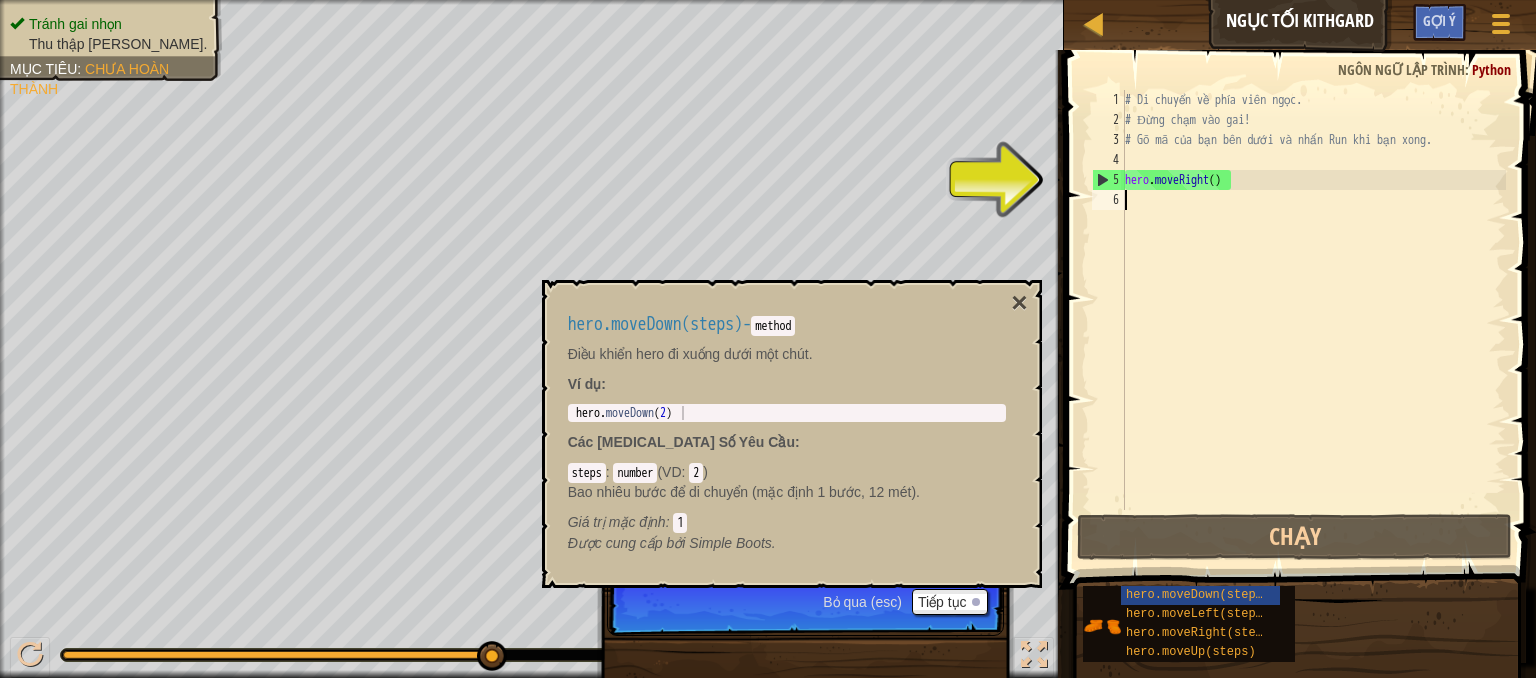 click on "# Di chuyển về phía viên ngọc. # Đừng chạm vào gai! # Gõ mã của bạn bên dưới và nhấn Run khi bạn xong. hero . moveRight ( )" at bounding box center [1313, 320] 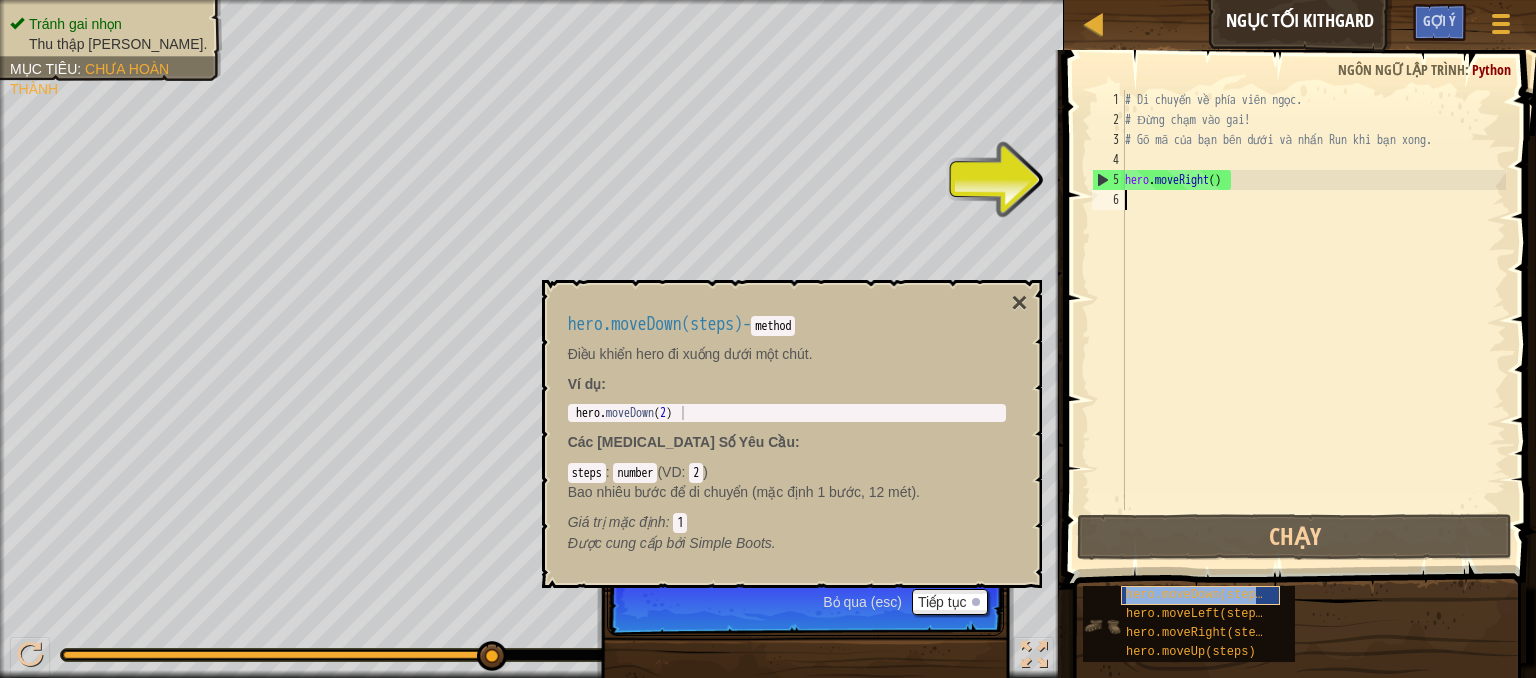 click on "hero.moveDown(steps)" at bounding box center [1198, 595] 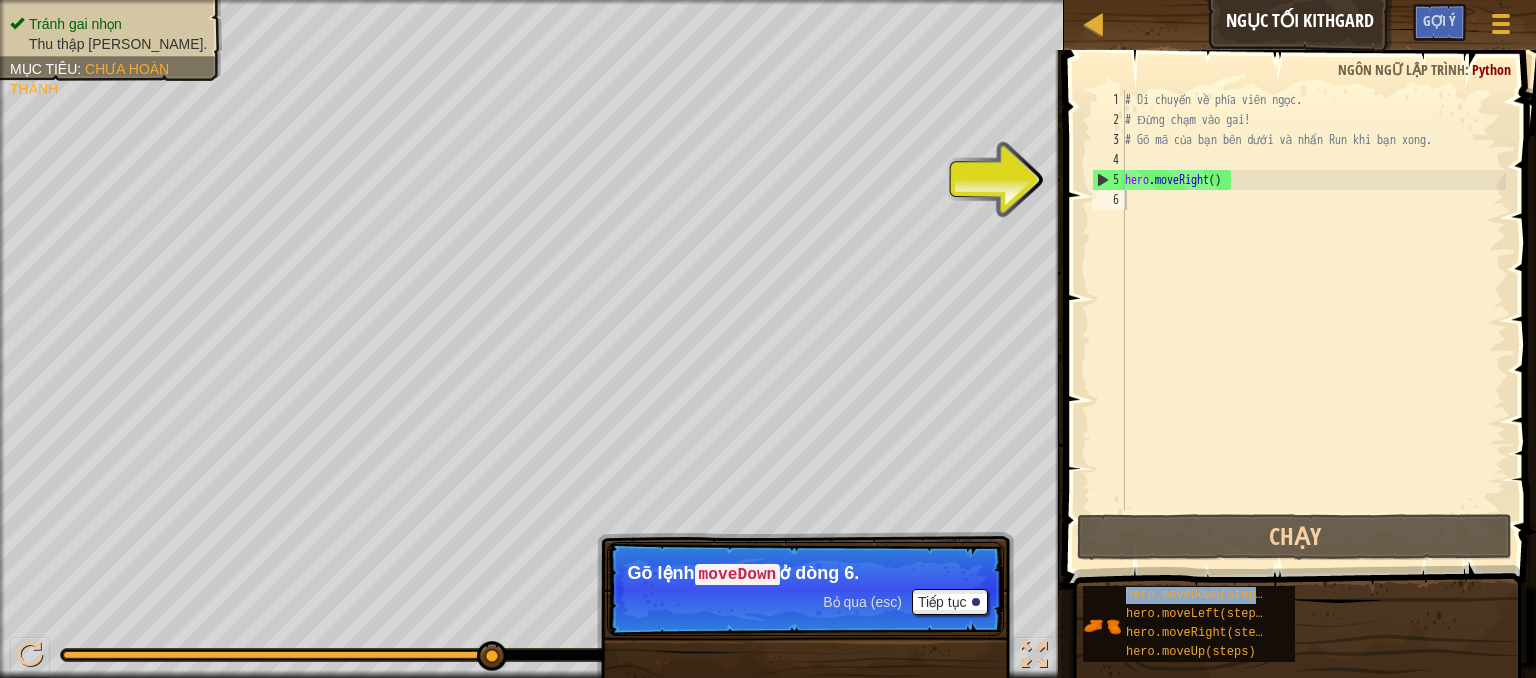 type on "hero.moveDown(steps)" 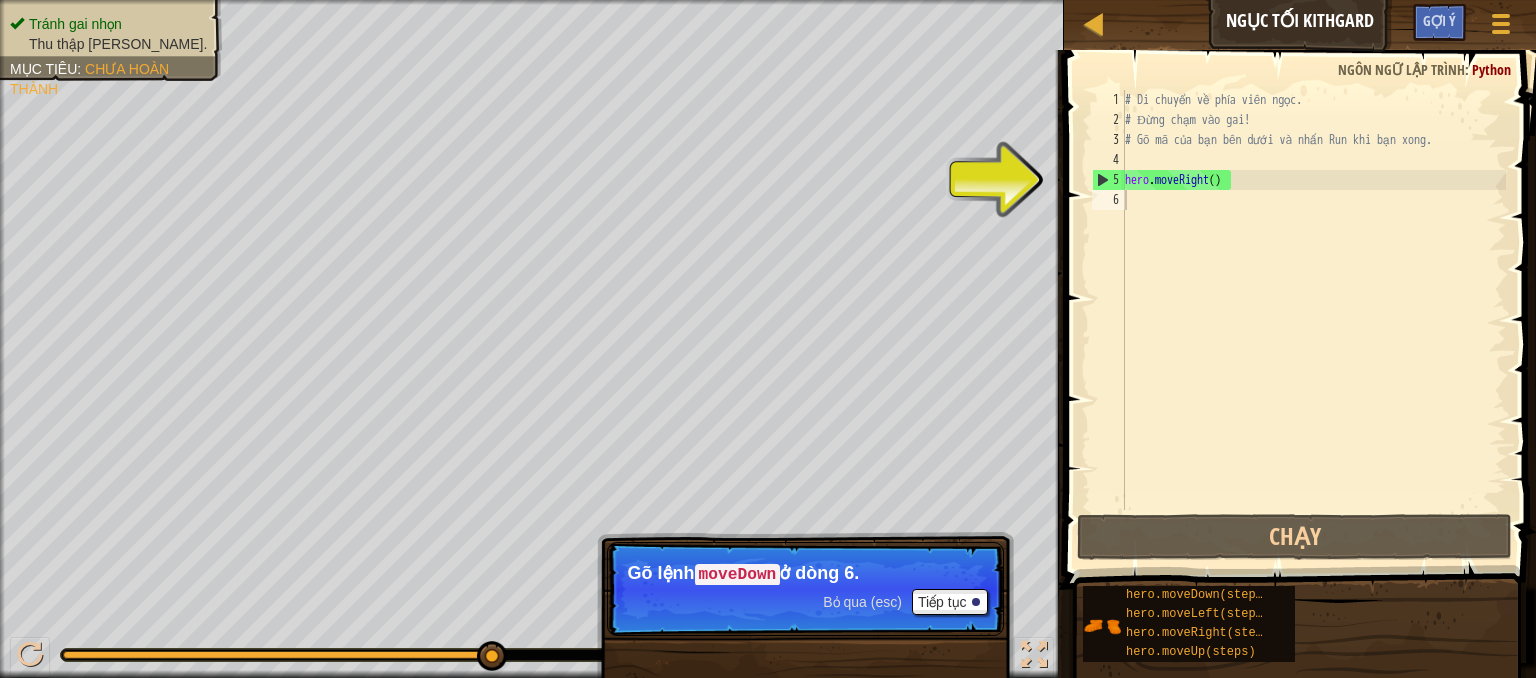 drag, startPoint x: 1192, startPoint y: 591, endPoint x: 1168, endPoint y: 243, distance: 348.8266 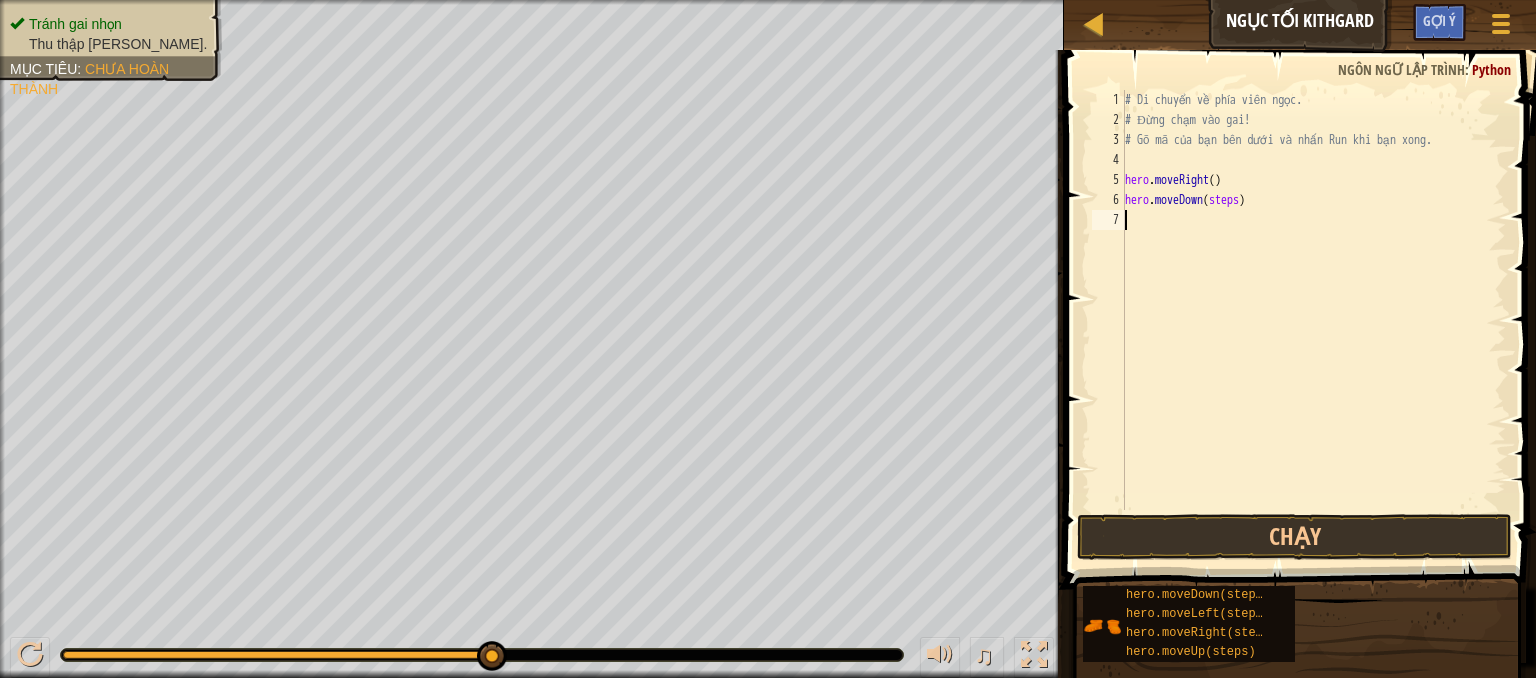 drag, startPoint x: 1184, startPoint y: 230, endPoint x: 1196, endPoint y: 241, distance: 16.27882 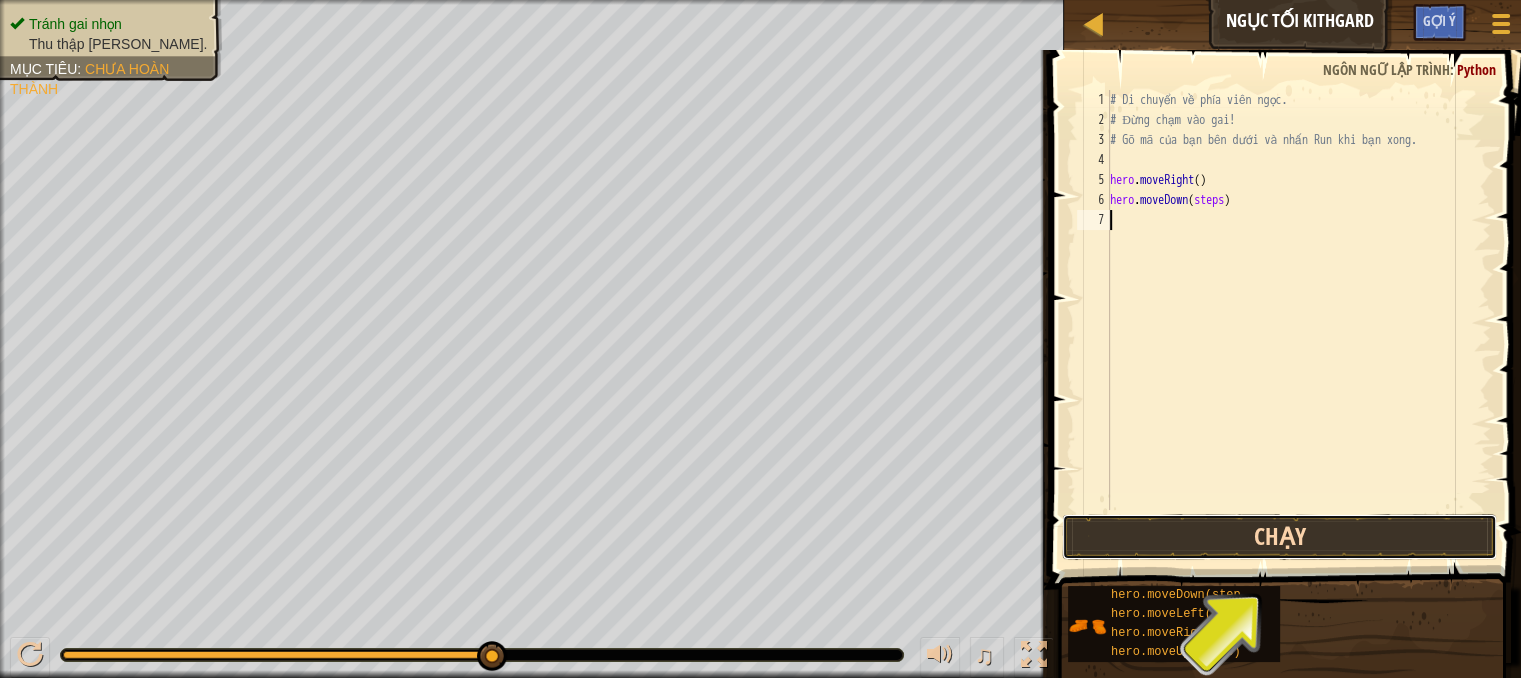 click on "Chạy" at bounding box center [1279, 537] 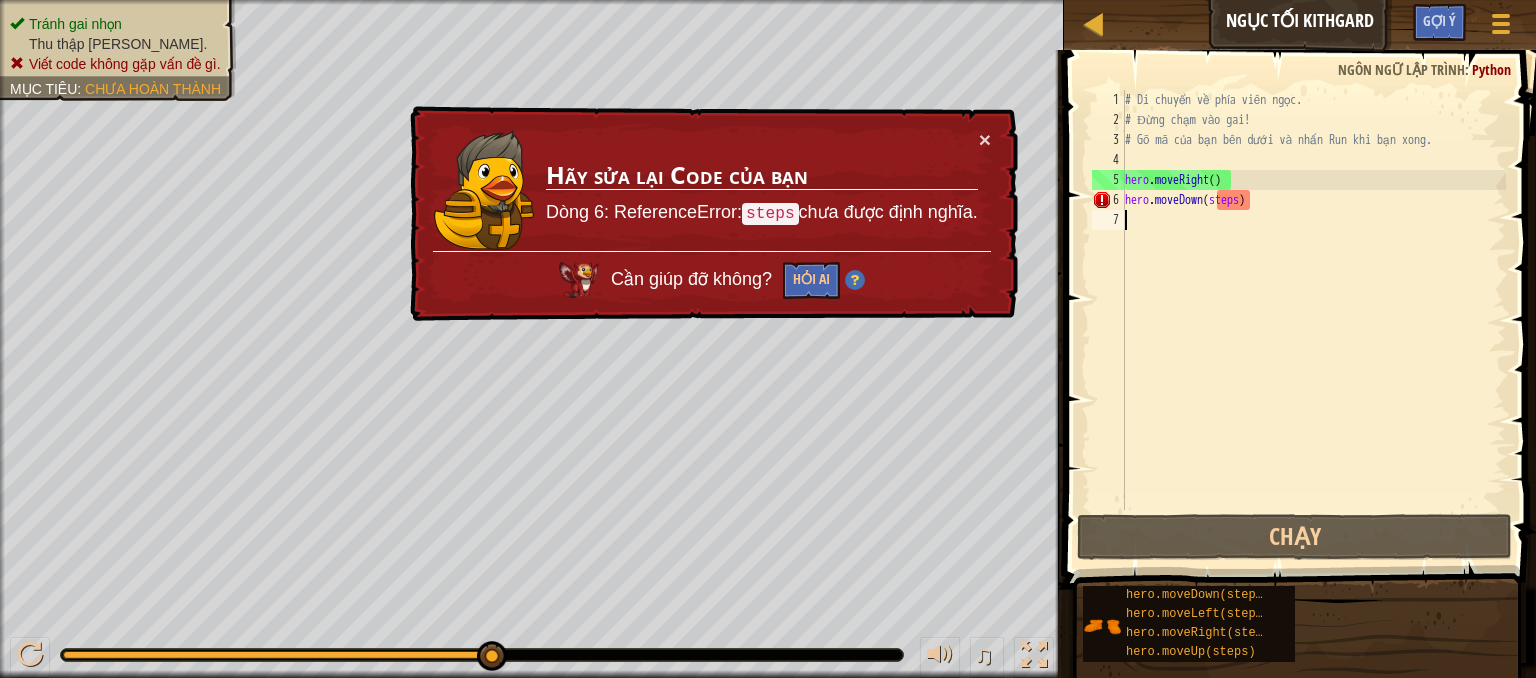 click on "# Di chuyển về phía viên ngọc. # Đừng chạm vào gai! # Gõ mã của bạn bên dưới và nhấn Run khi bạn xong. hero . moveRight ( ) hero . moveDown ( steps )" at bounding box center (1313, 320) 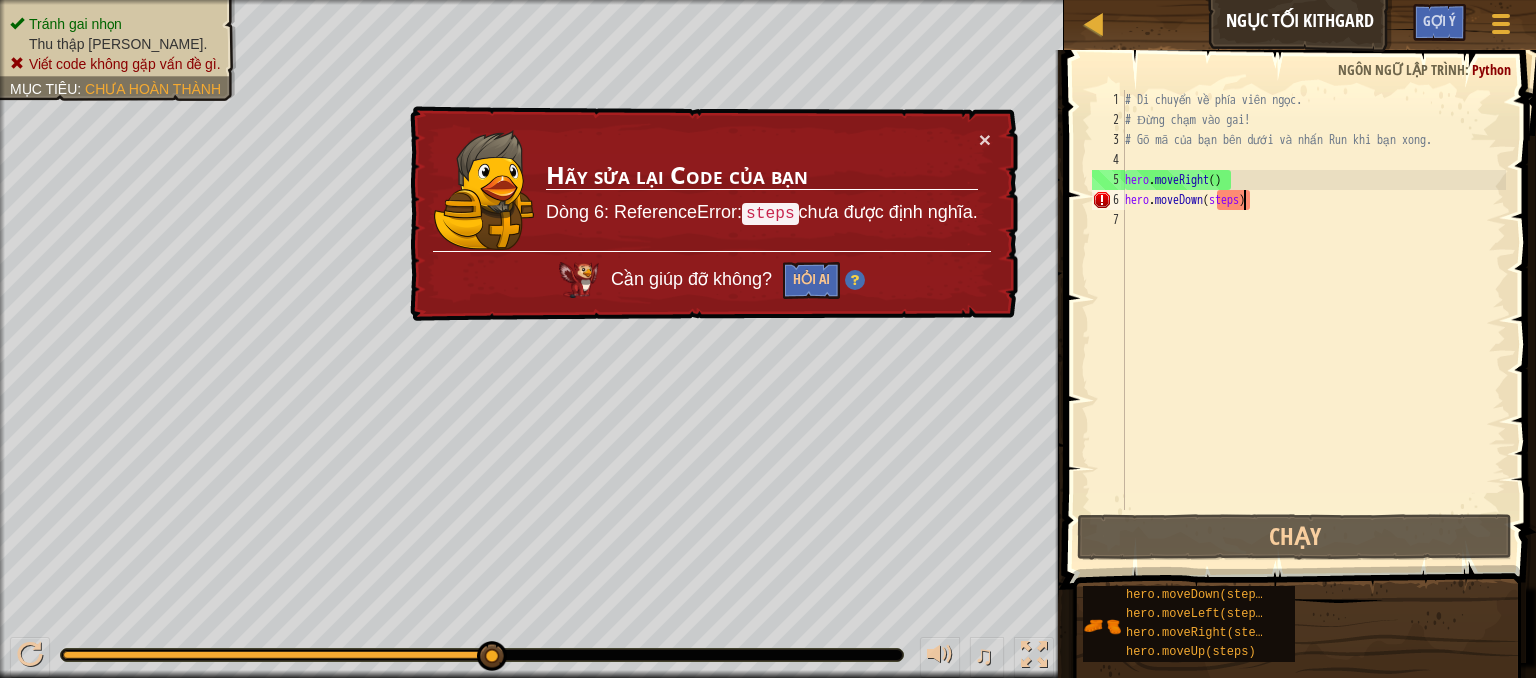 click on "# Di chuyển về phía viên ngọc. # Đừng chạm vào gai! # Gõ mã của bạn bên dưới và nhấn Run khi bạn xong. hero . moveRight ( ) hero . moveDown ( steps )" at bounding box center (1313, 320) 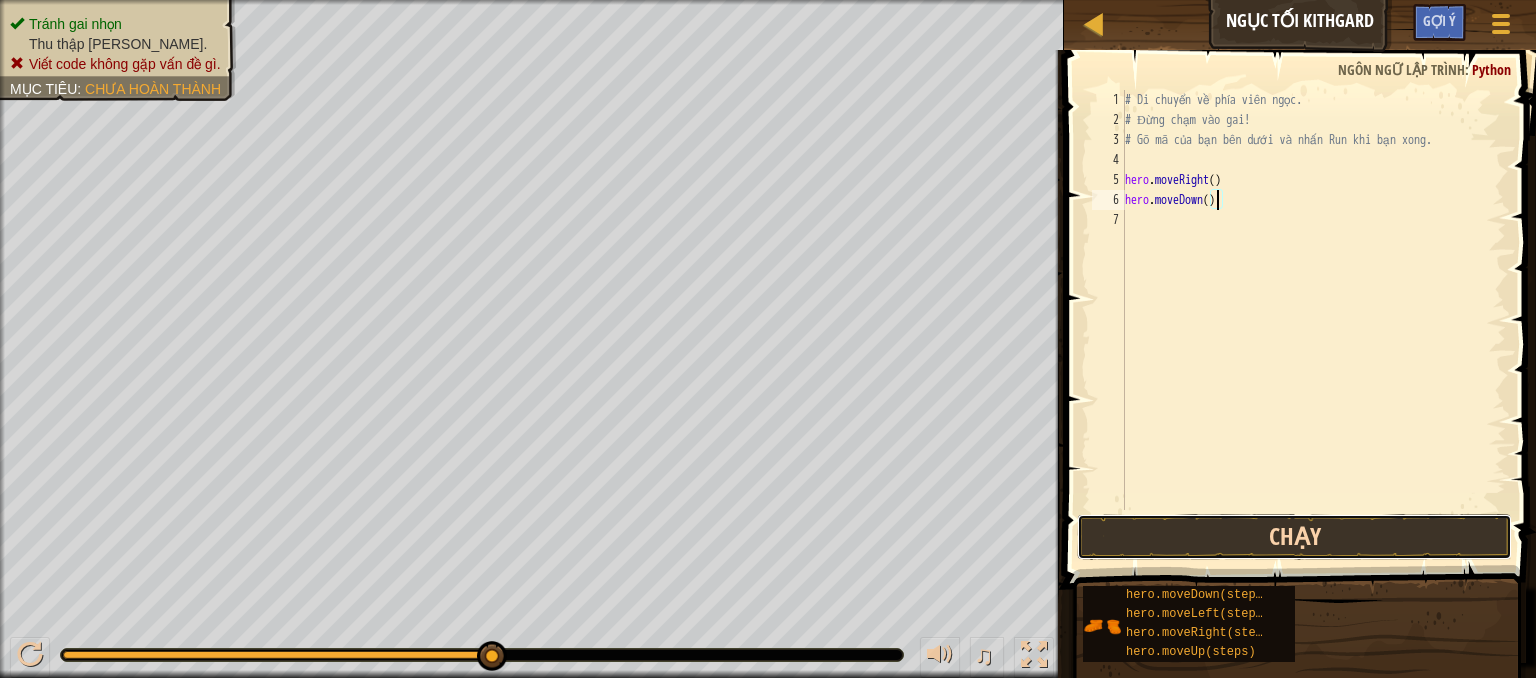 click on "Chạy" at bounding box center [1294, 537] 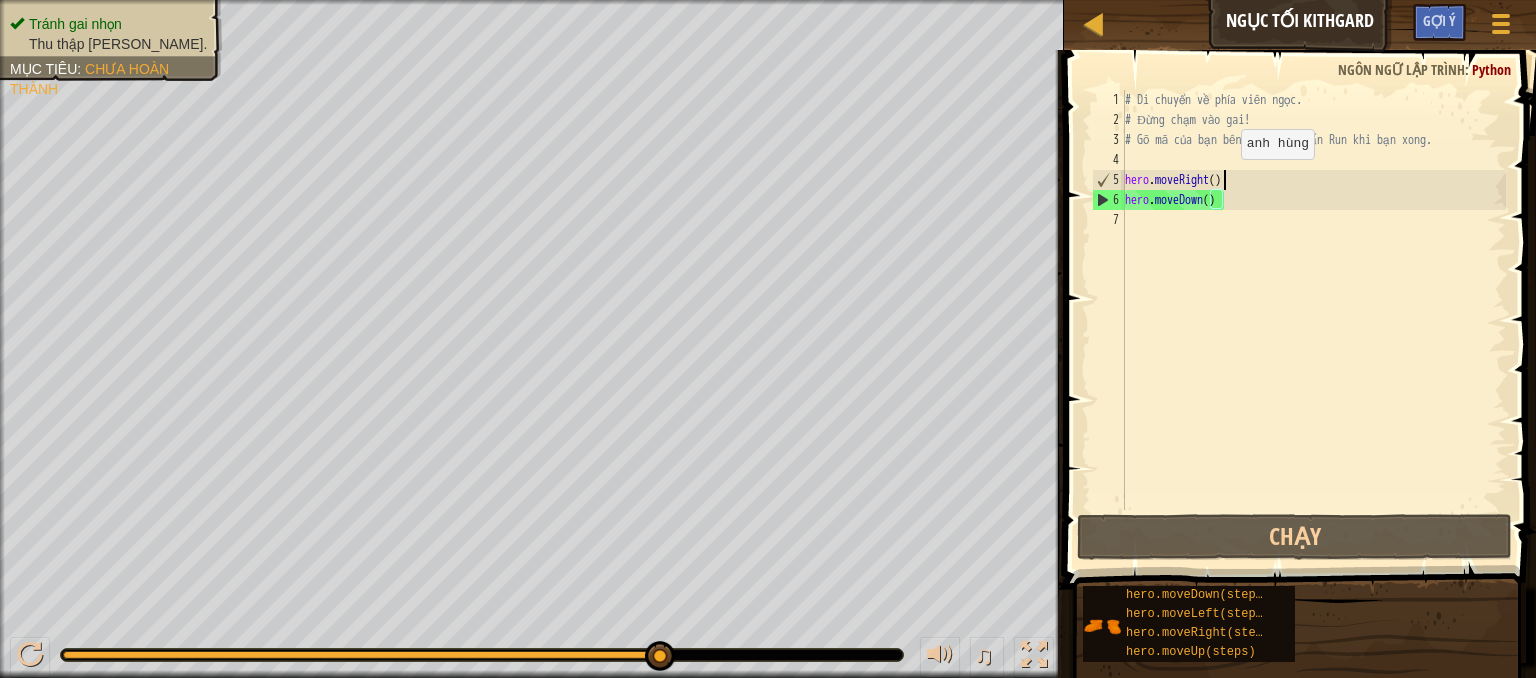 click on "# Di chuyển về phía viên ngọc. # Đừng chạm vào gai! # Gõ mã của bạn bên dưới và nhấn Run khi bạn xong. hero . moveRight ( ) hero . moveDown ( )" at bounding box center (1313, 320) 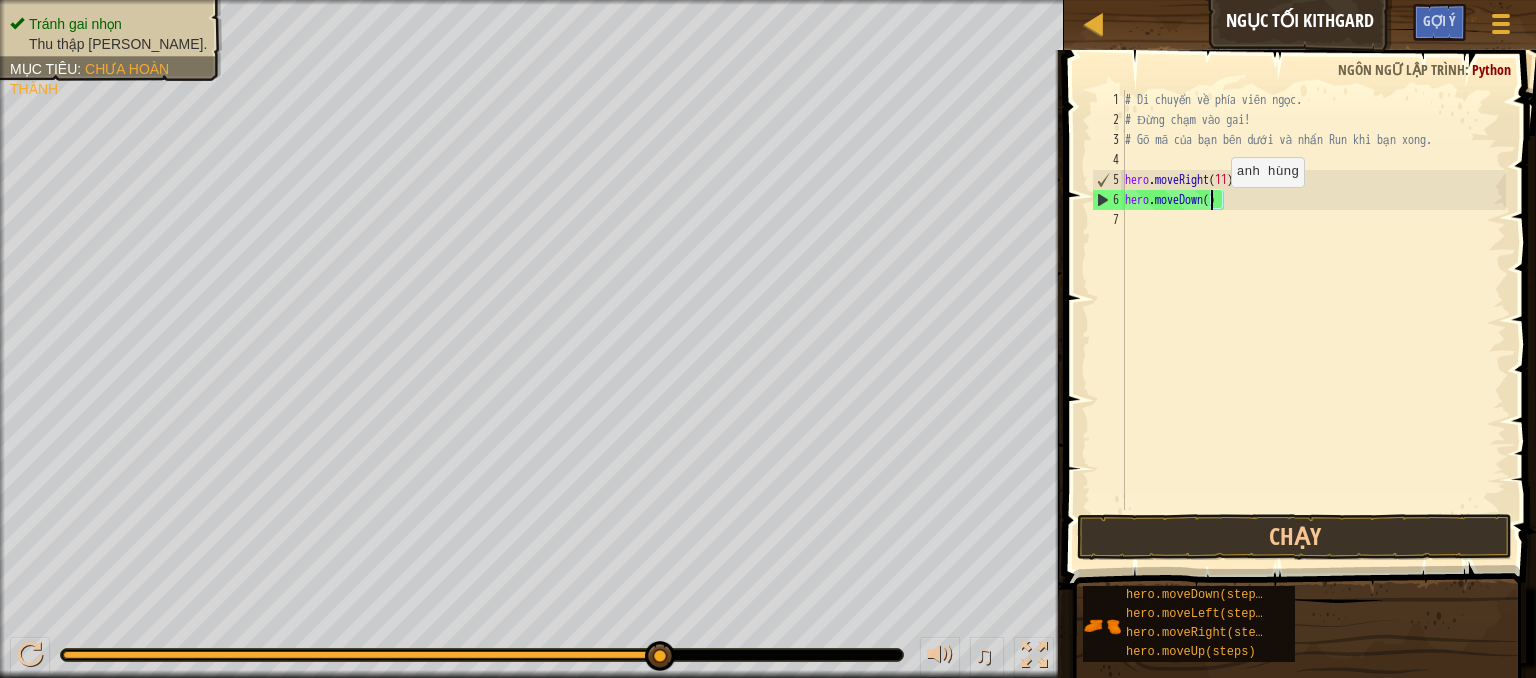 scroll, scrollTop: 9, scrollLeft: 0, axis: vertical 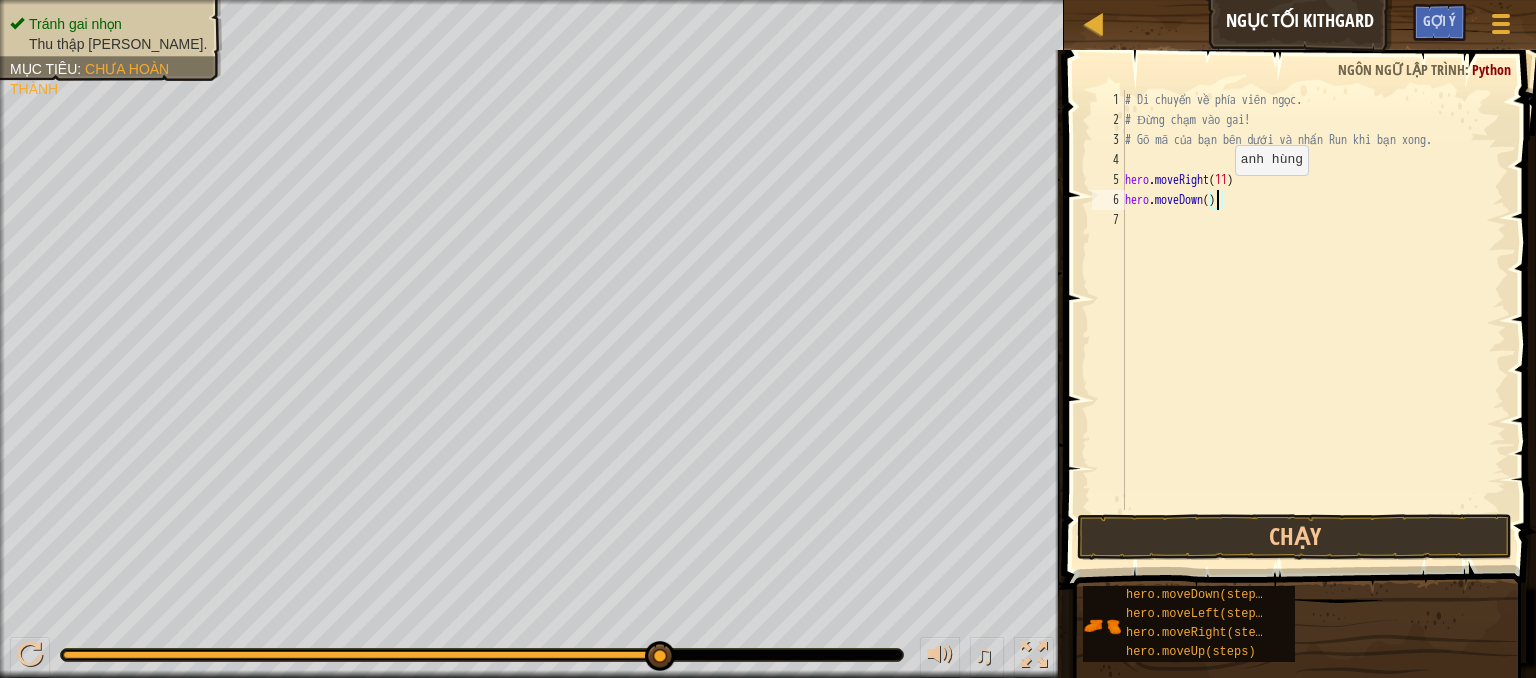 click on "# Di chuyển về phía viên ngọc. # Đừng chạm vào gai! # Gõ mã của bạn bên dưới và nhấn Run khi bạn xong. hero . moveRight ( 11 ) hero . moveDown ( )" at bounding box center [1313, 320] 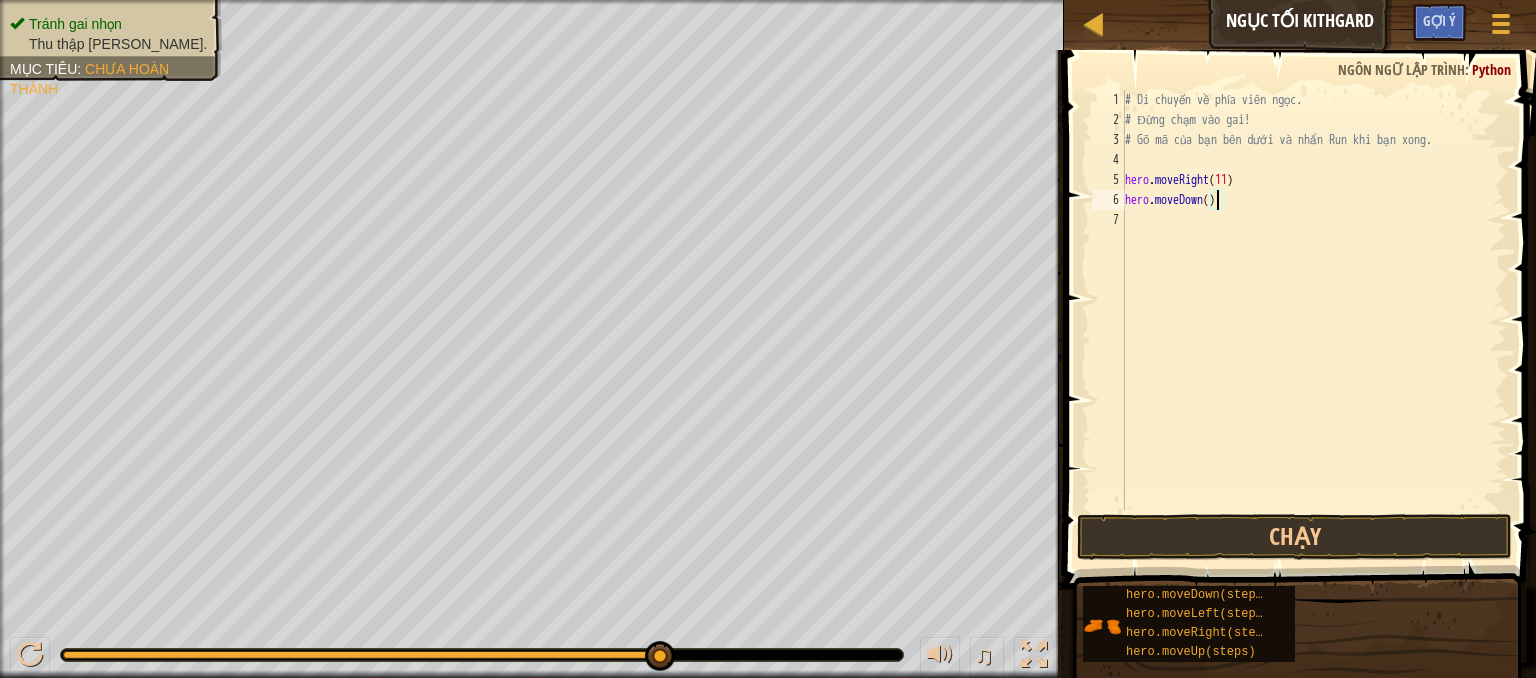 scroll, scrollTop: 0, scrollLeft: 1, axis: horizontal 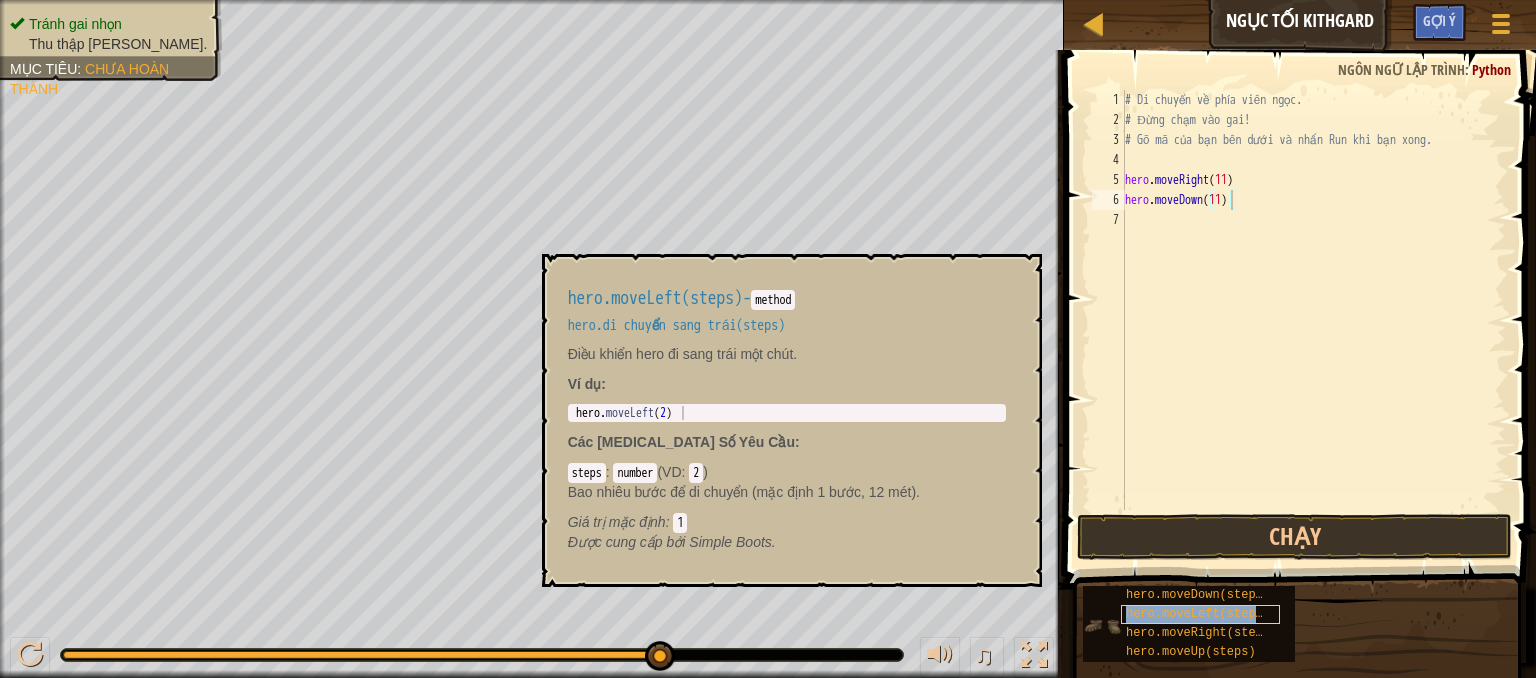 type on "hero.moveLeft(steps)" 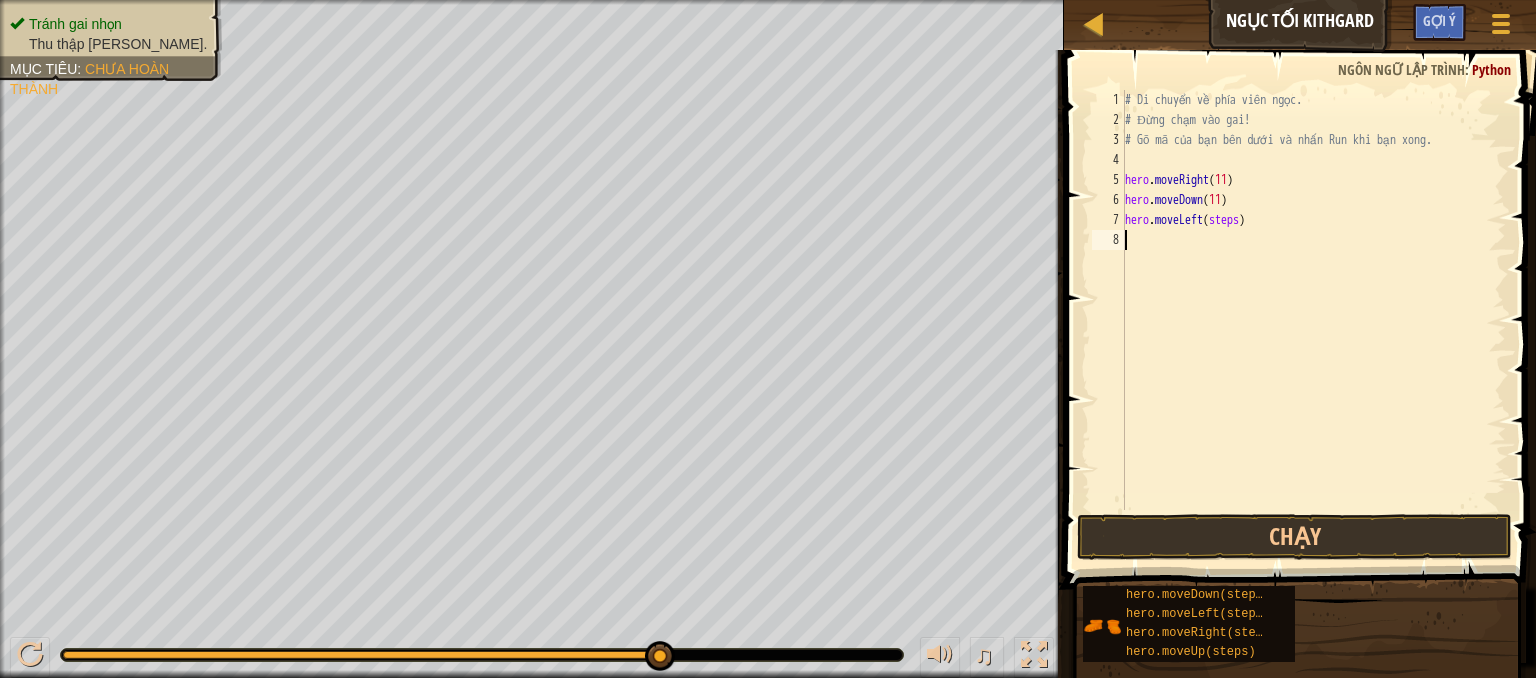 click on "# Di chuyển về phía viên ngọc. # Đừng chạm vào gai! # Gõ mã của bạn bên dưới và nhấn Run khi bạn xong. hero . moveRight ( 11 ) hero . moveDown ( 11 ) hero . moveLeft ( steps )" at bounding box center [1313, 320] 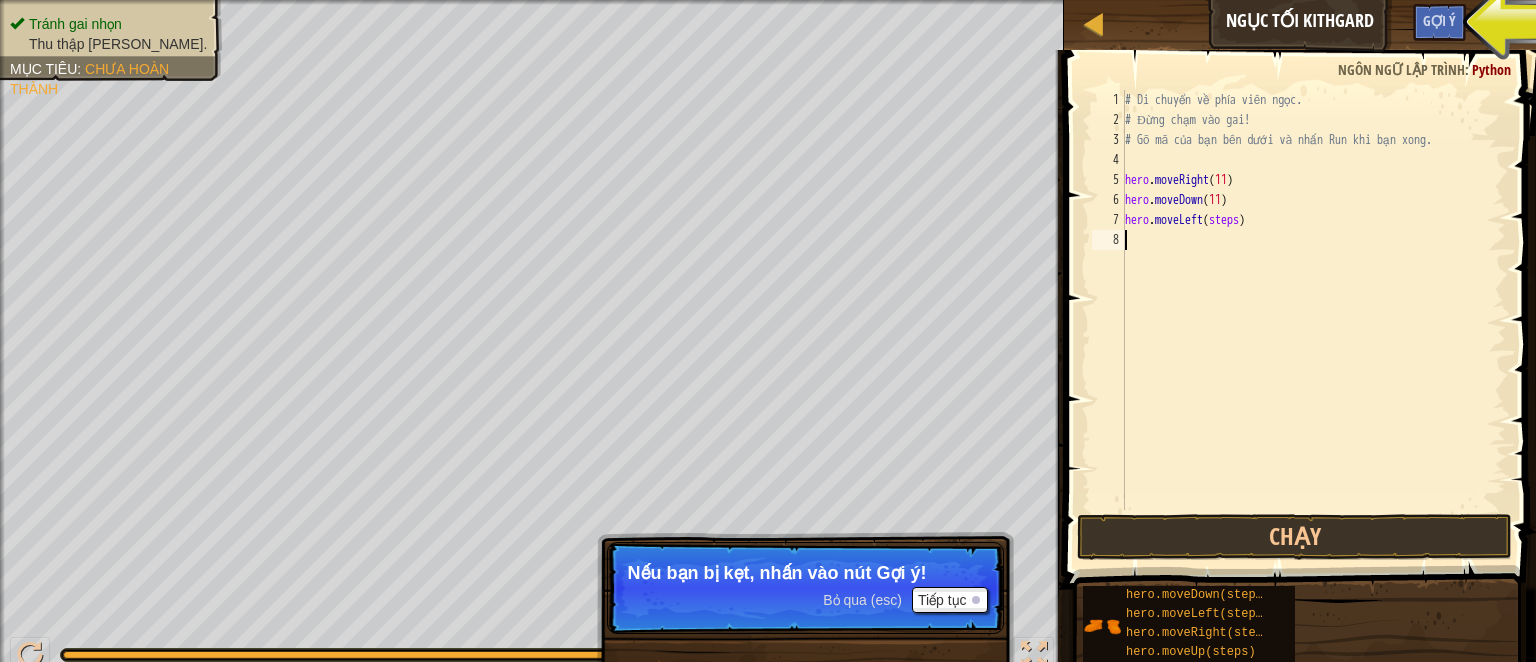 click on "# Di chuyển về phía viên ngọc. # Đừng chạm vào gai! # Gõ mã của bạn bên dưới và nhấn Run khi bạn xong. hero . moveRight ( 11 ) hero . moveDown ( 11 ) hero . moveLeft ( steps )" at bounding box center [1313, 320] 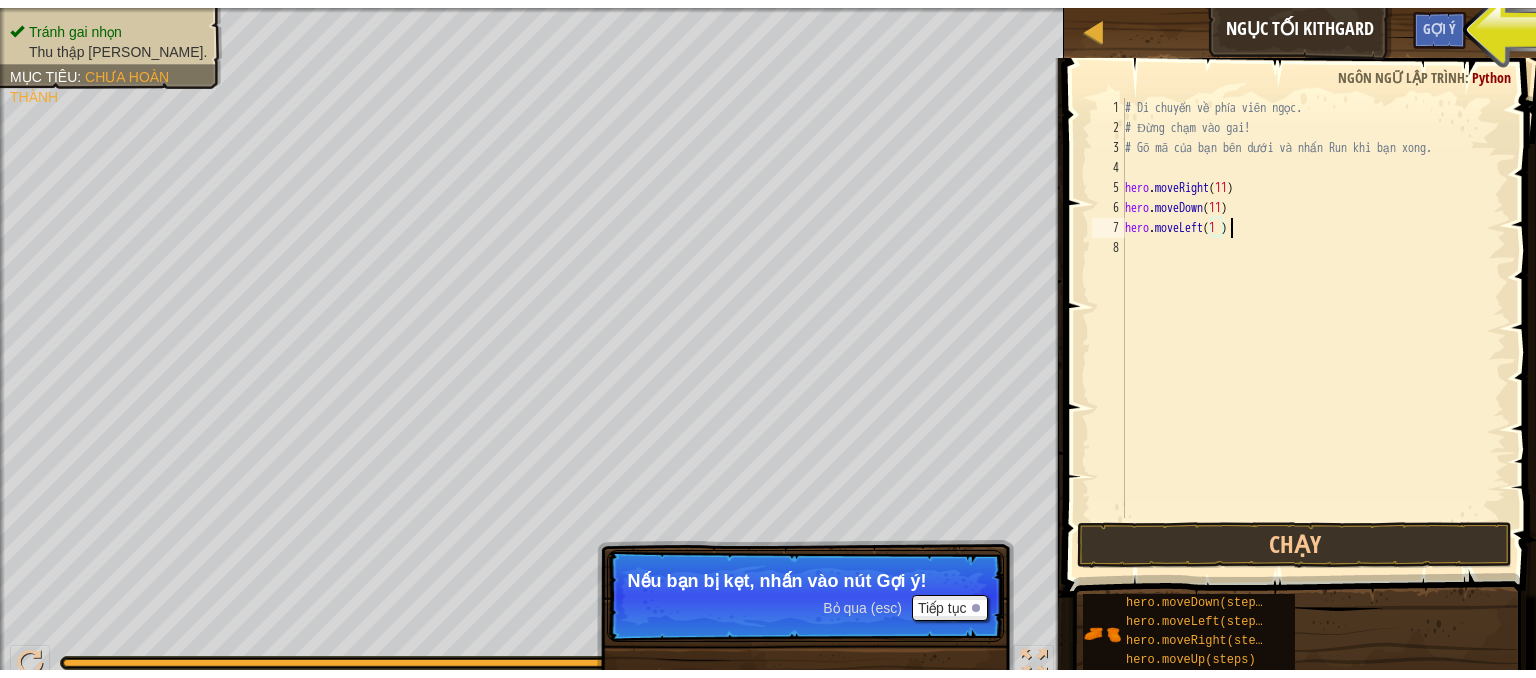 scroll, scrollTop: 0, scrollLeft: 0, axis: both 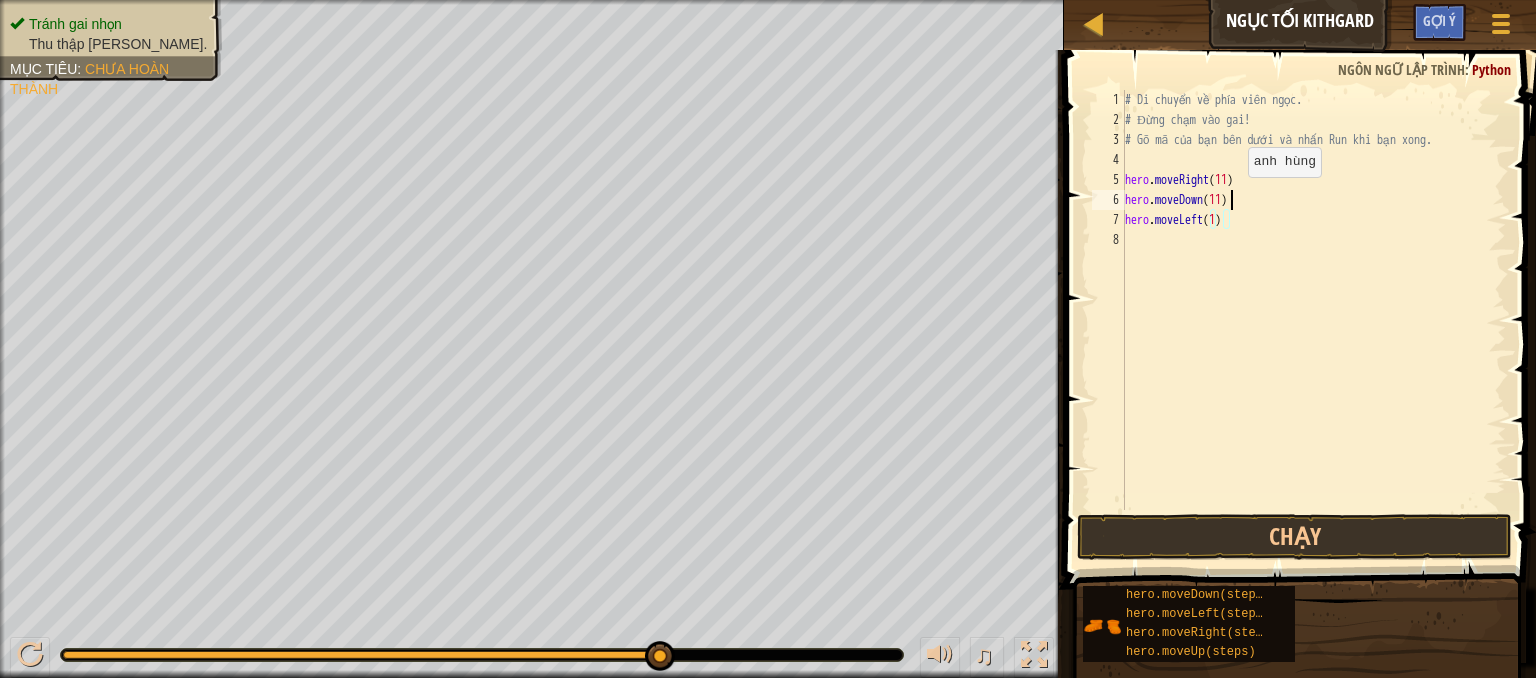 click on "# Di chuyển về phía viên ngọc. # Đừng chạm vào gai! # Gõ mã của bạn bên dưới và nhấn Run khi bạn xong. hero . moveRight ( 11 ) hero . moveDown ( 11 ) hero . moveLeft ( 1 )" at bounding box center (1313, 320) 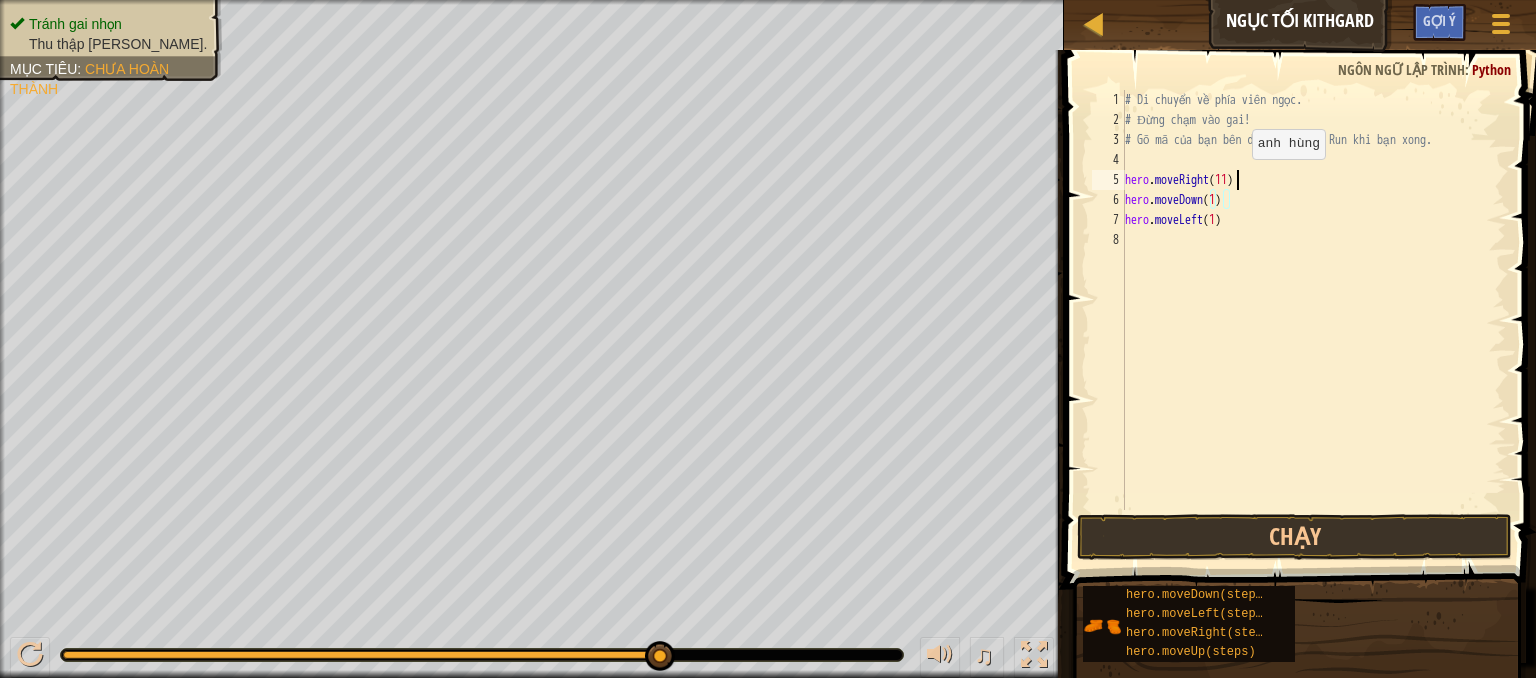 click on "# Di chuyển về phía viên ngọc. # Đừng chạm vào gai! # Gõ mã của bạn bên dưới và nhấn Run khi bạn xong. hero . moveRight ( 11 ) hero . moveDown ( 1 ) hero . moveLeft ( 1 )" at bounding box center (1313, 320) 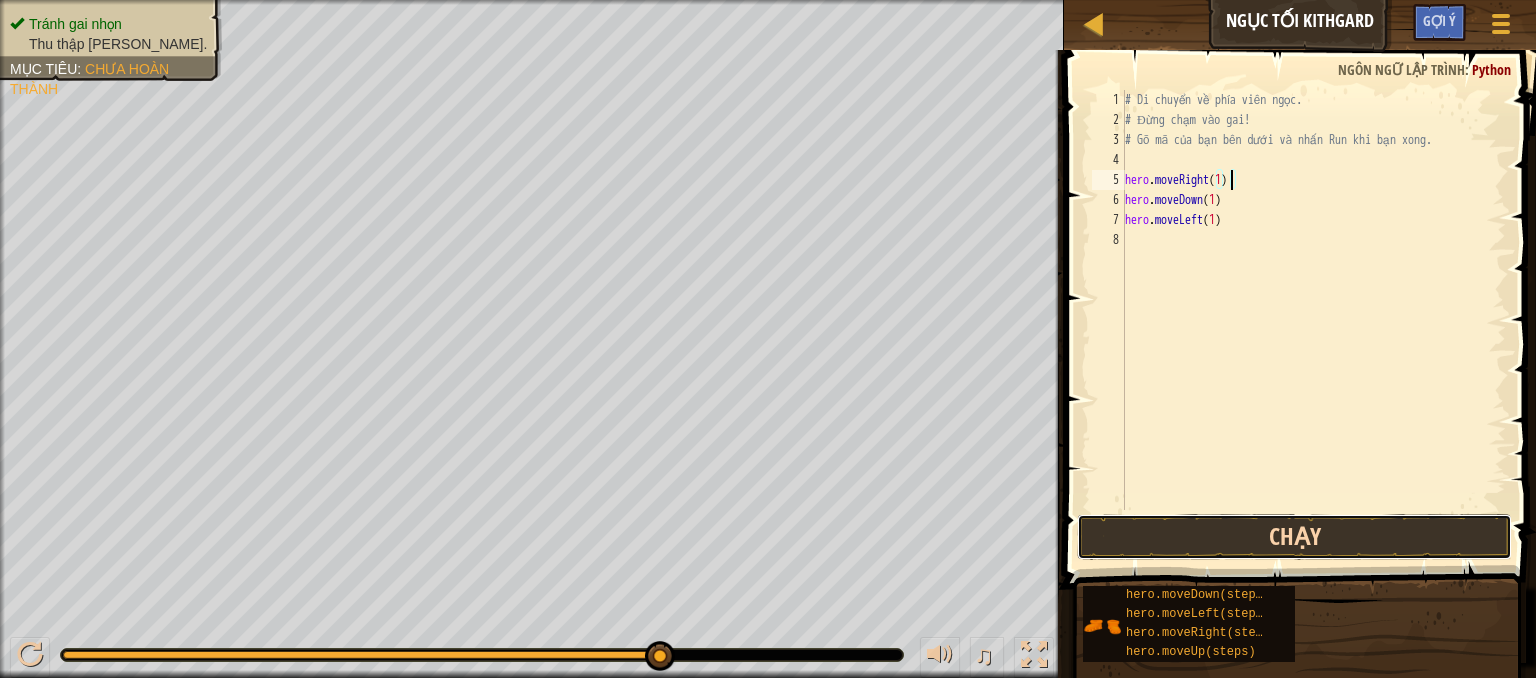 click on "Chạy" at bounding box center [1294, 537] 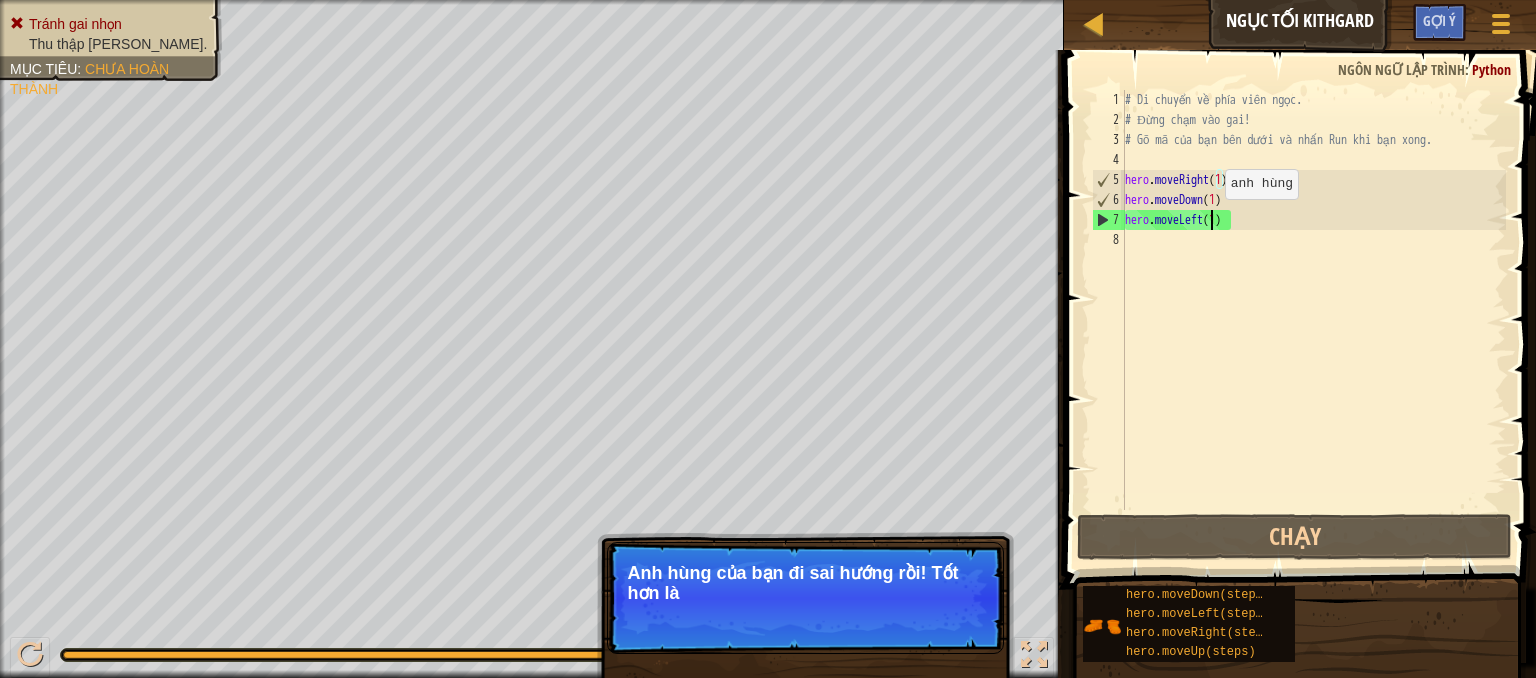 click on "# Di chuyển về phía viên ngọc. # Đừng chạm vào gai! # Gõ mã của bạn bên dưới và nhấn Run khi bạn xong. hero . moveRight ( 1 ) hero . moveDown ( 1 ) hero . moveLeft ( 1 )" at bounding box center (1313, 320) 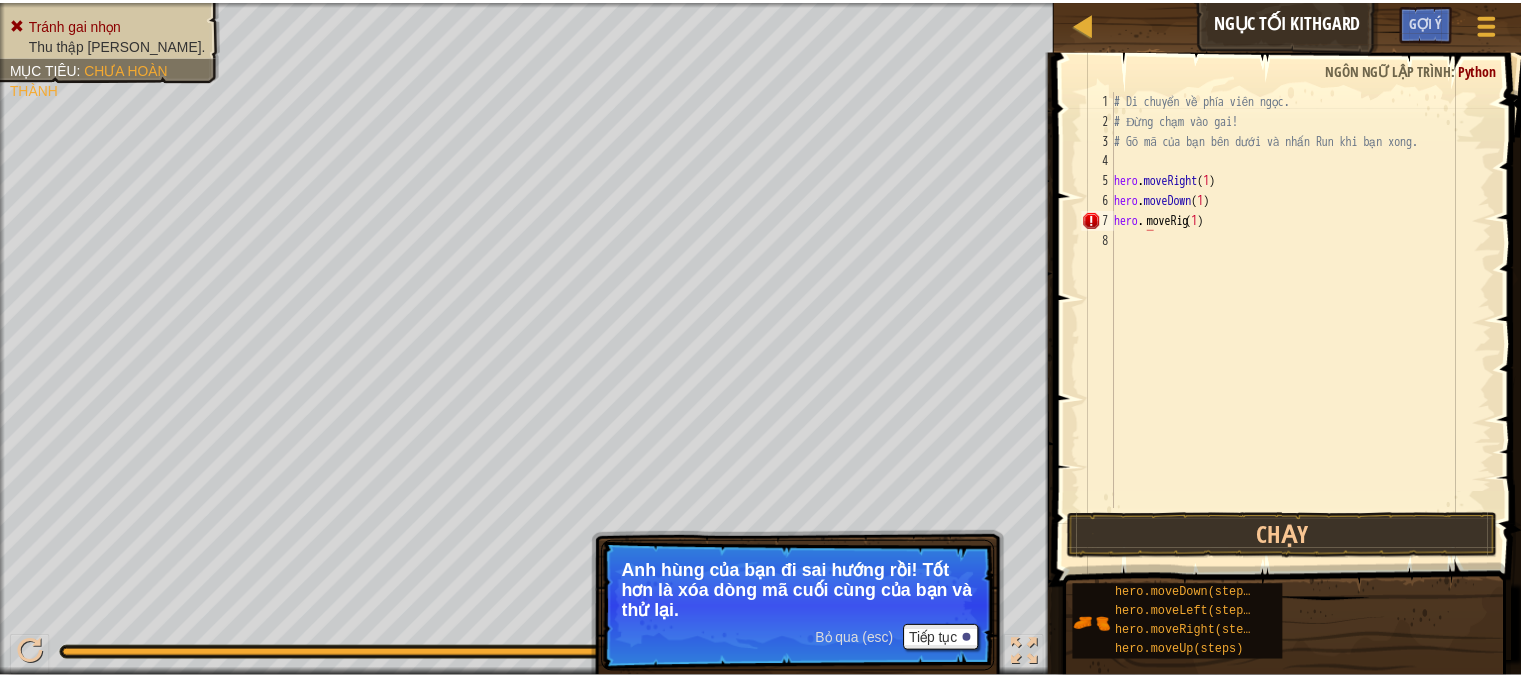 scroll, scrollTop: 0, scrollLeft: 0, axis: both 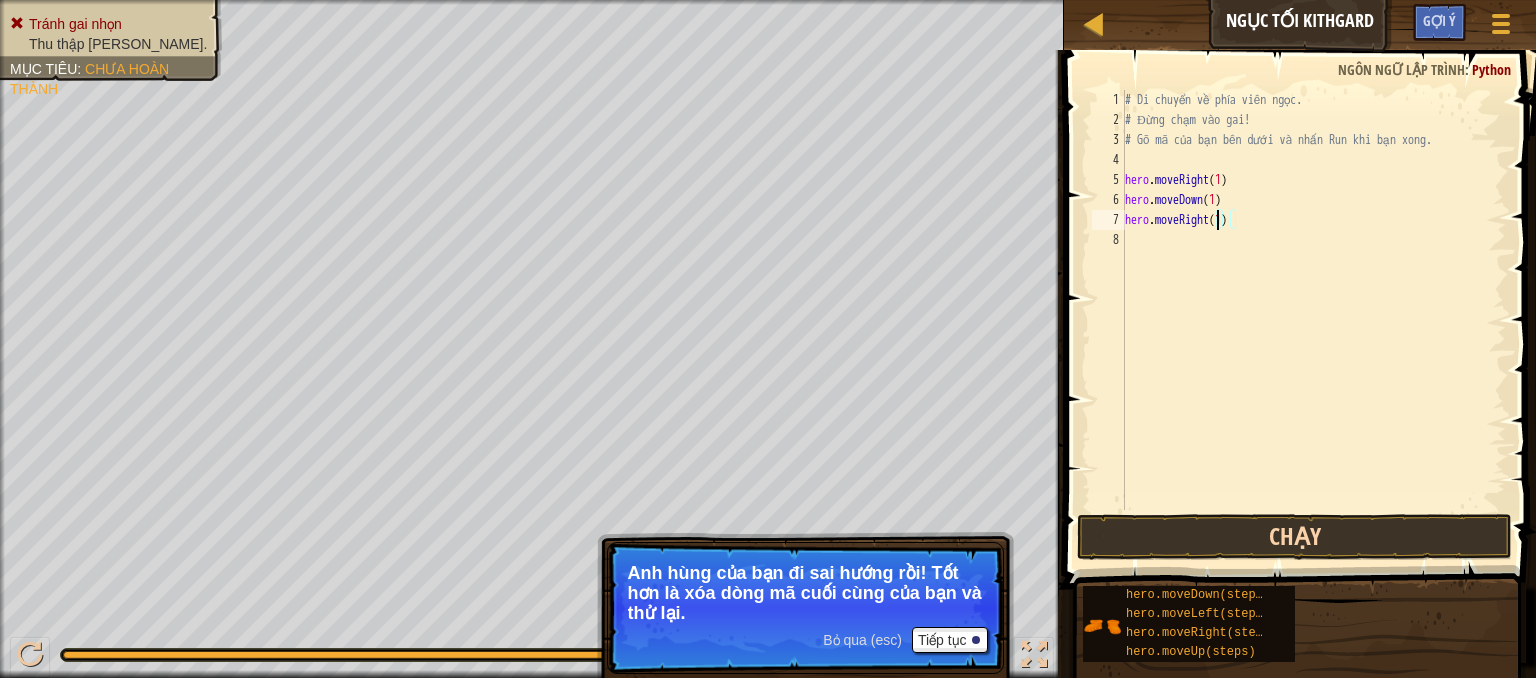 type on "hero.moveRight(1)" 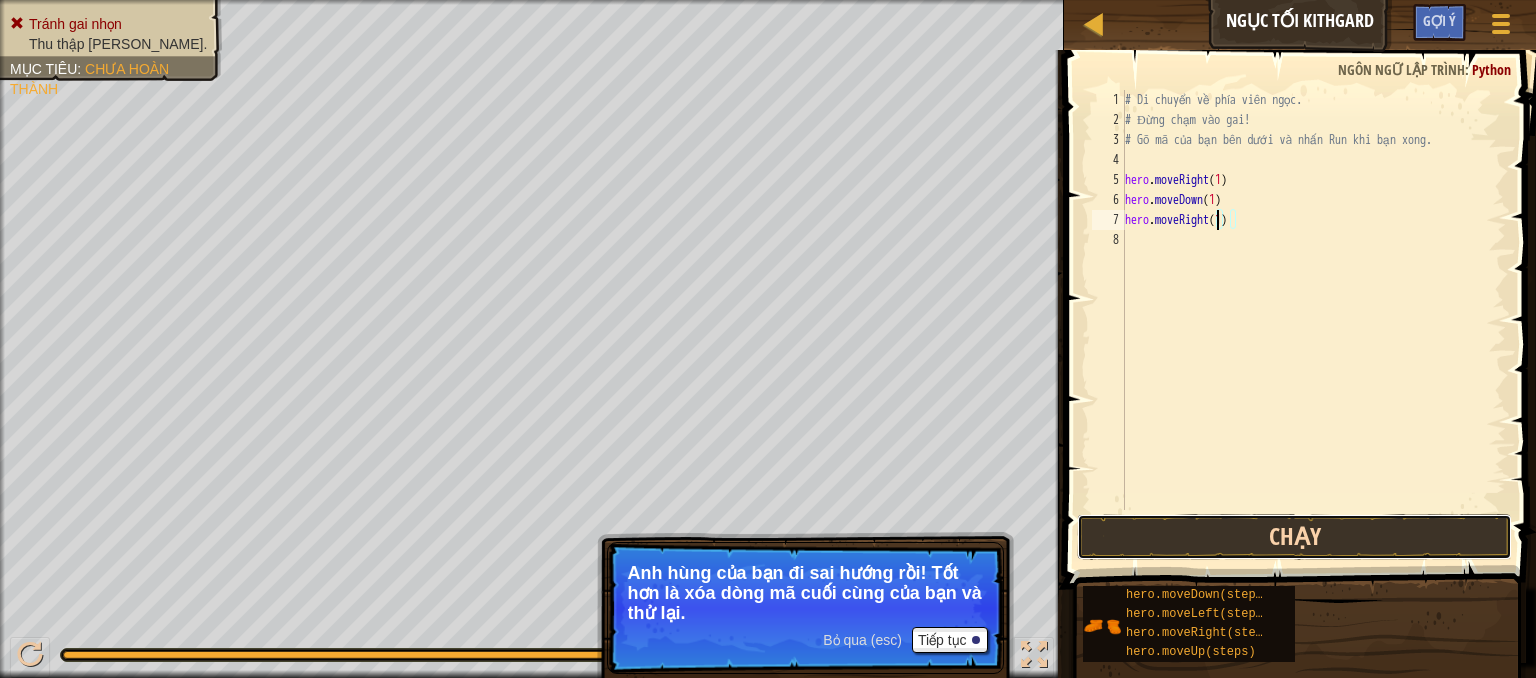 click on "Chạy" at bounding box center (1294, 537) 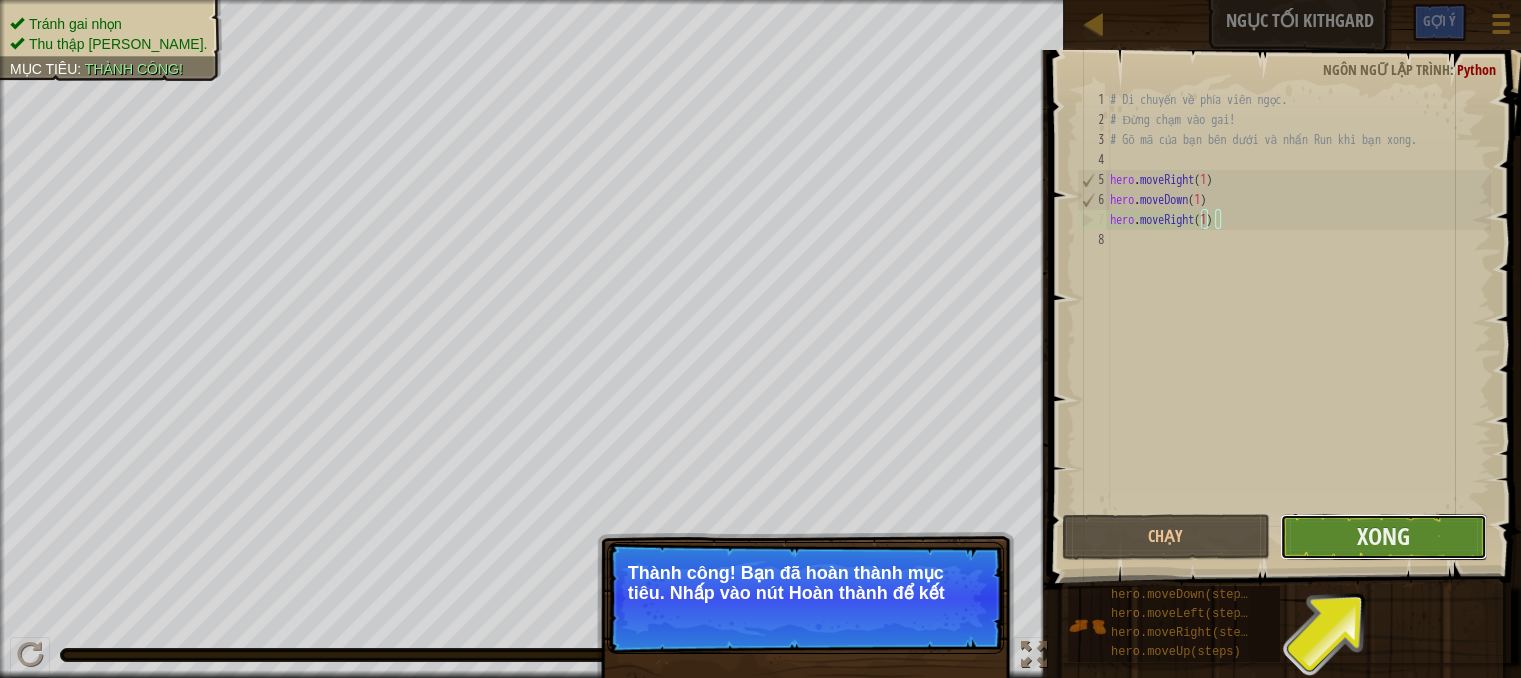 click on "Xong" at bounding box center [1383, 537] 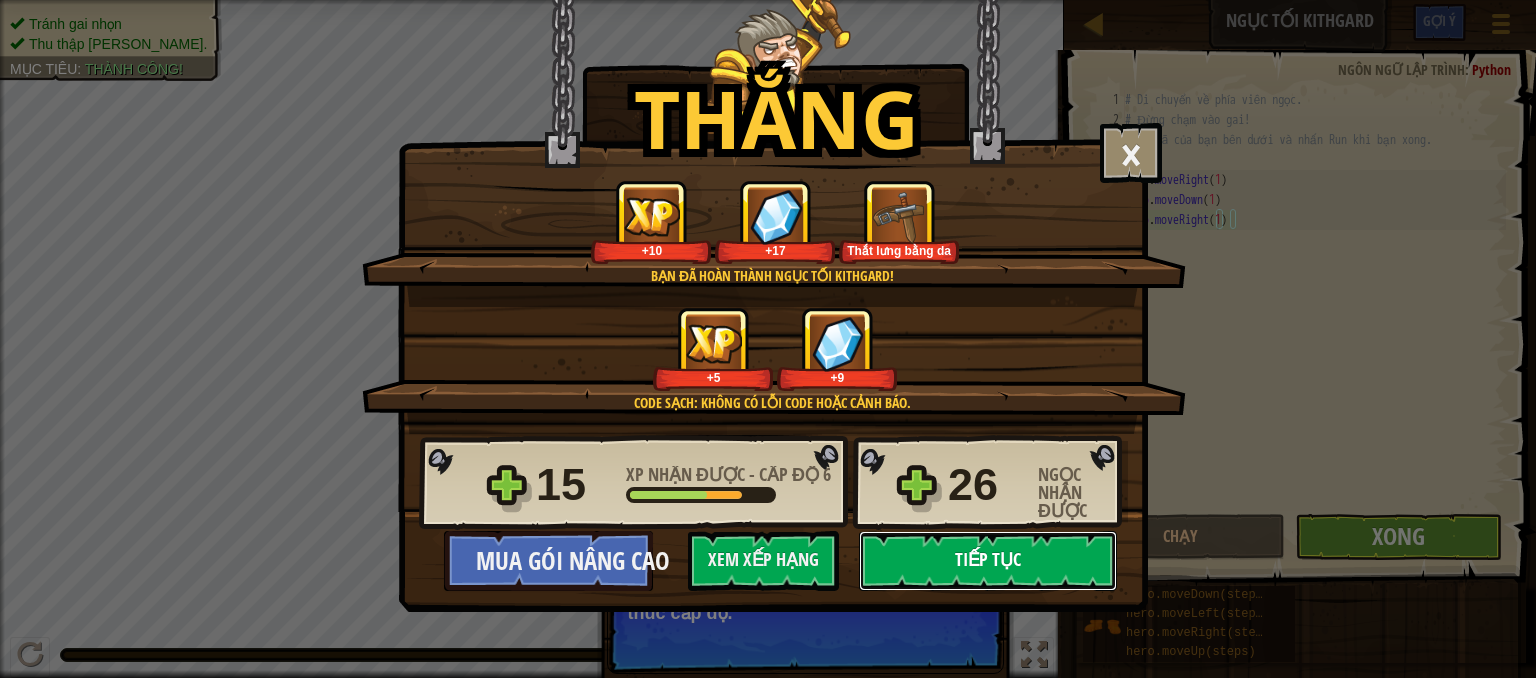 click on "Tiếp tục" at bounding box center (988, 561) 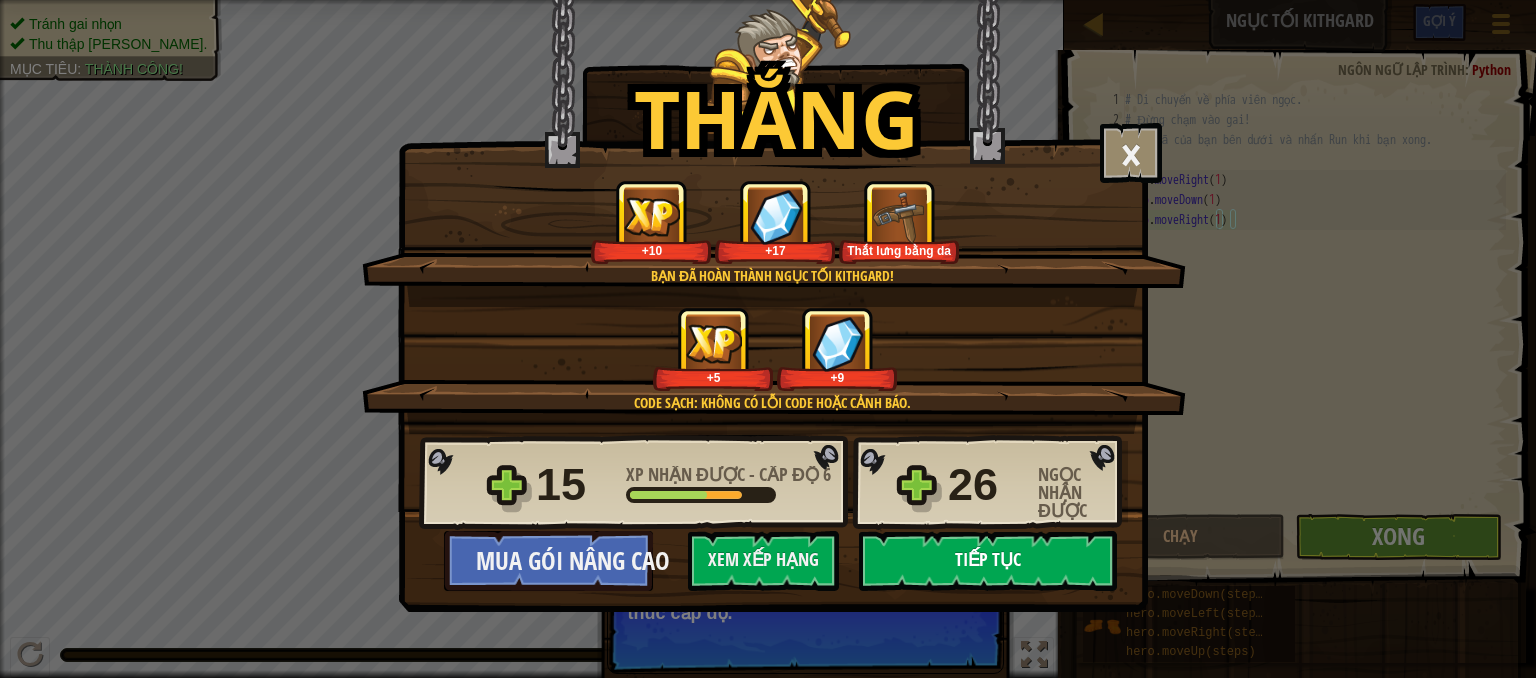 select on "vi" 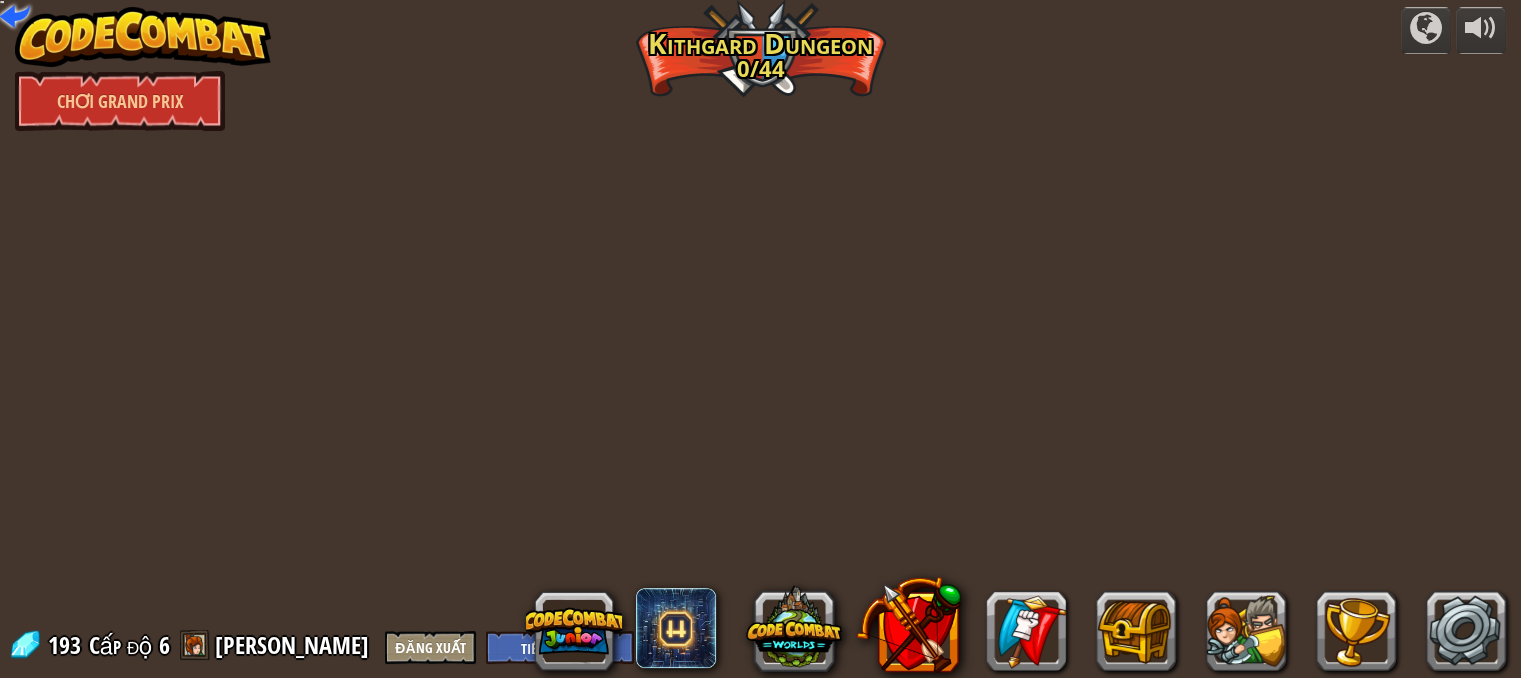 select on "vi" 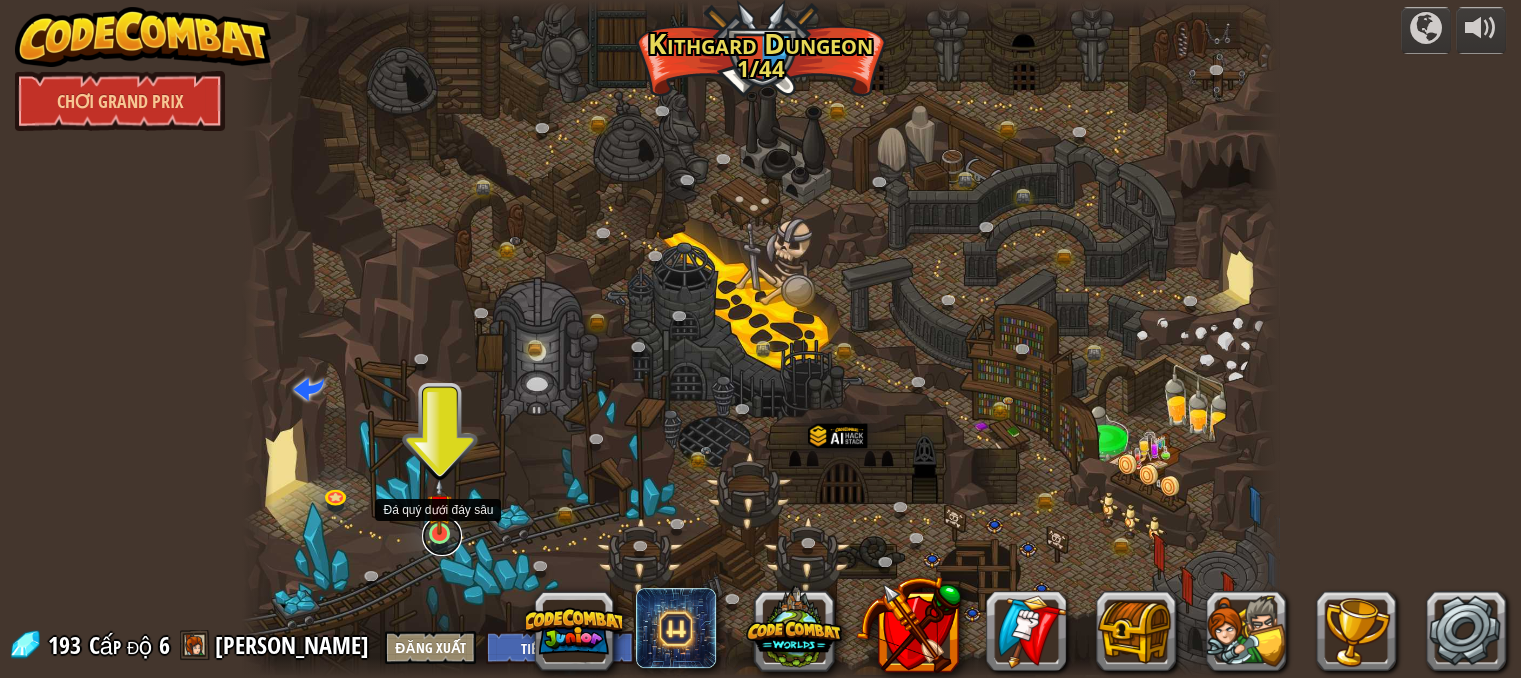 click at bounding box center [442, 536] 